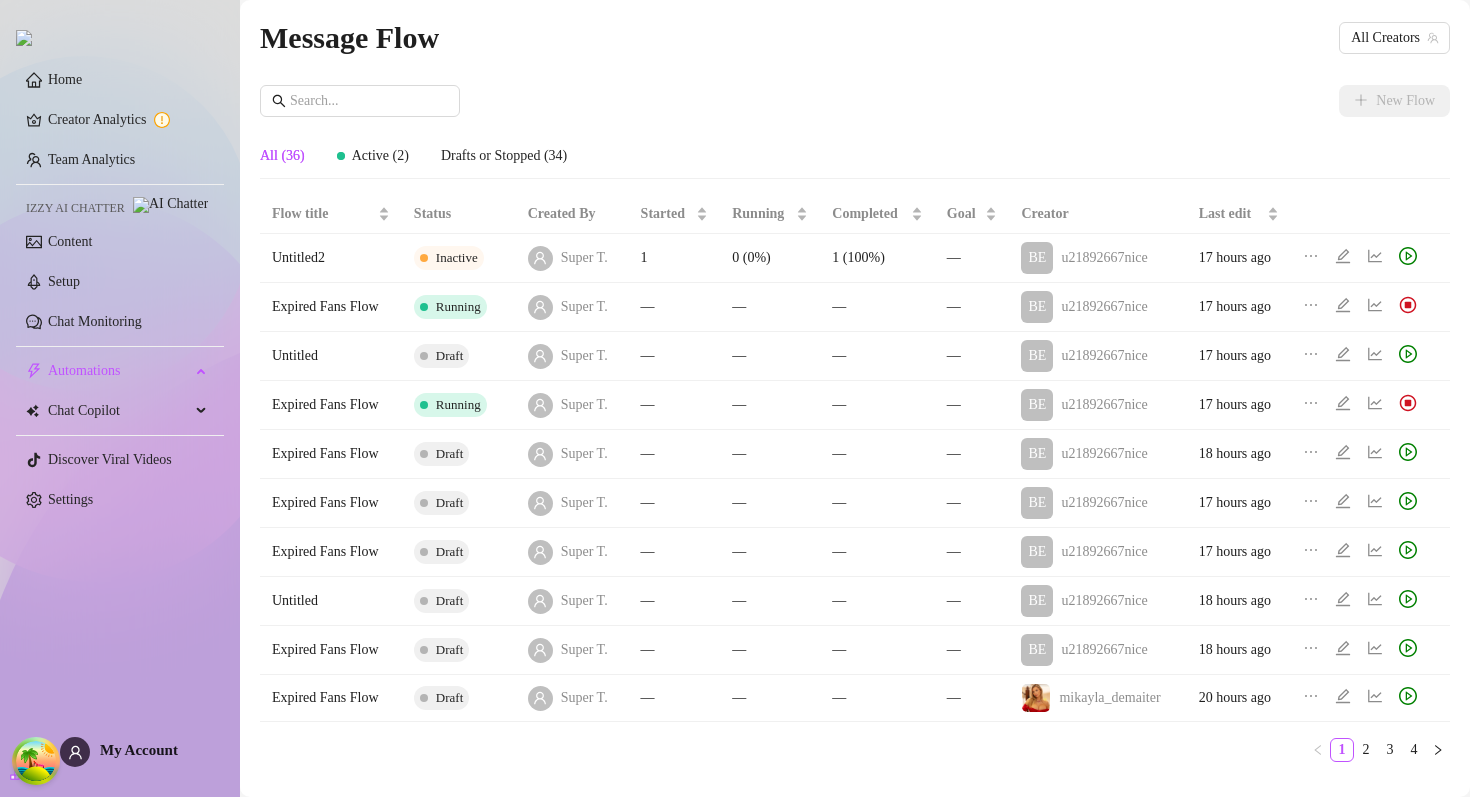 scroll, scrollTop: 0, scrollLeft: 0, axis: both 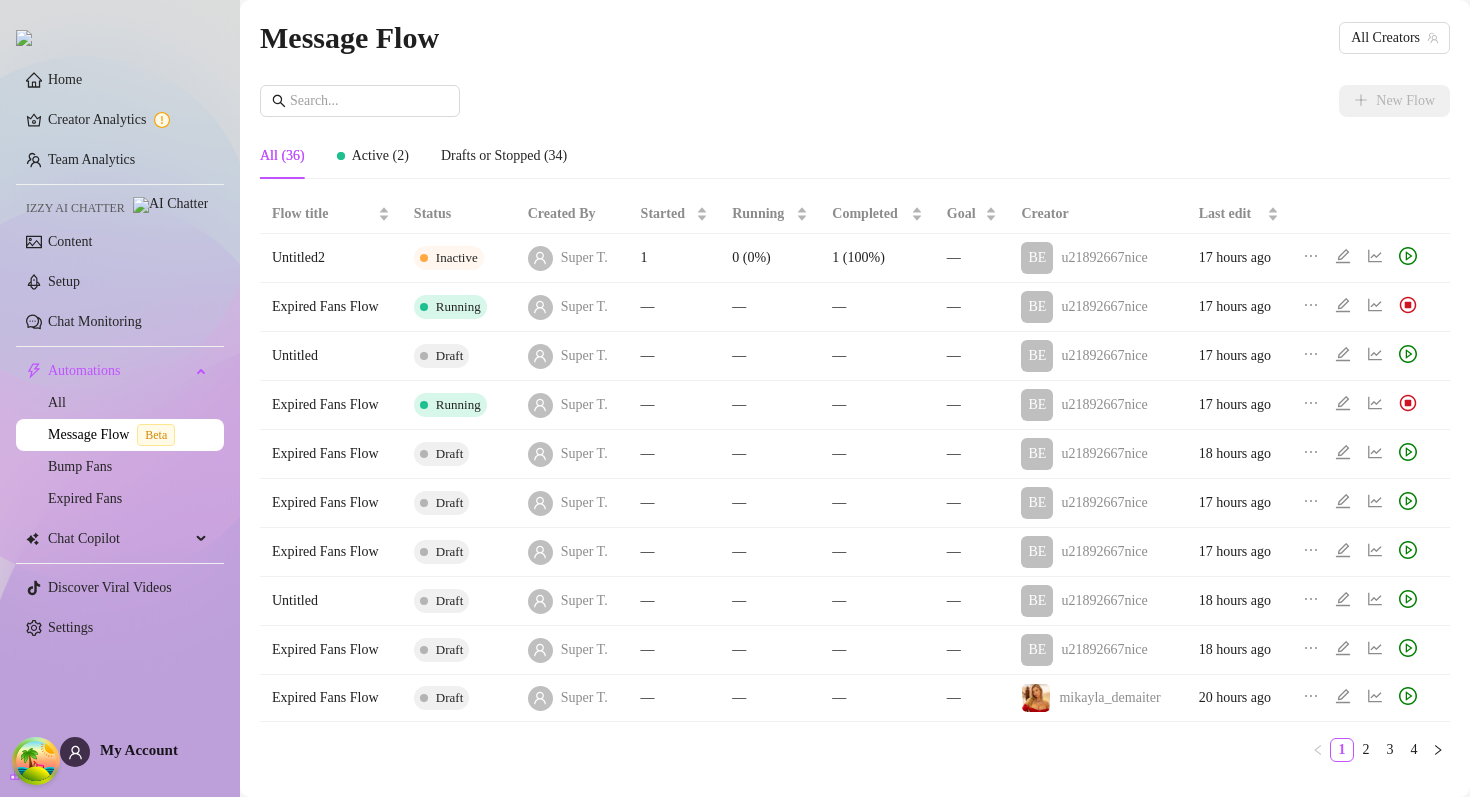 click on "Message Flow All Creators New Flow All (36) Active (2) Drafts or Stopped (34) Flow title Status Created By Started Running Completed Goal Creator Last edit Untitled2 Inactive Super T. 1 0 (0%) 1 (100%) — BE [USERNAME] [TIME] ago Expired Fans Flow Running Super T. — — — — BE [USERNAME] [TIME] ago Untitled Draft Super T. — — — — BE [USERNAME] [TIME] ago Expired Fans Flow Running Super T. — — — — BE [USERNAME] [TIME] ago Expired Fans Flow Draft Super T. — — — — BE [USERNAME] [TIME] ago Expired Fans Flow Draft Super T. — — — — BE [USERNAME] [TIME] ago Expired Fans Flow Draft Super T. — — — — BE [USERNAME] [TIME] ago Untitled Draft Super T. — — — — BE [USERNAME] [TIME] ago Expired Fans Flow Draft Super T. — — — — BE [USERNAME] [TIME] ago Expired Fans Flow Draft Super T. — — — — [USERNAME] [TIME] ago 1 2 3 4" at bounding box center (855, 396) 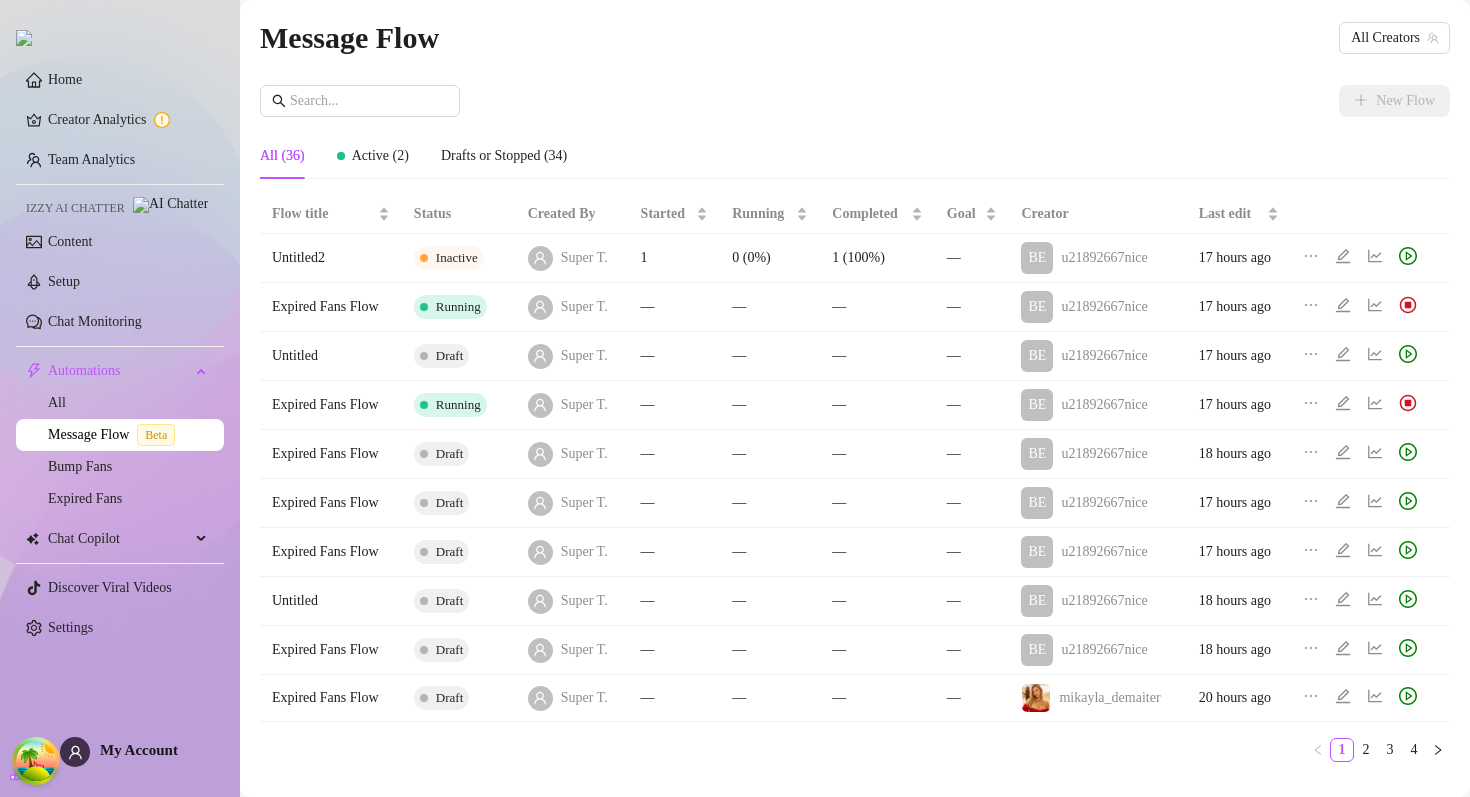 click on "All (36) Active (2) Drafts or Stopped (34)" at bounding box center (855, 156) 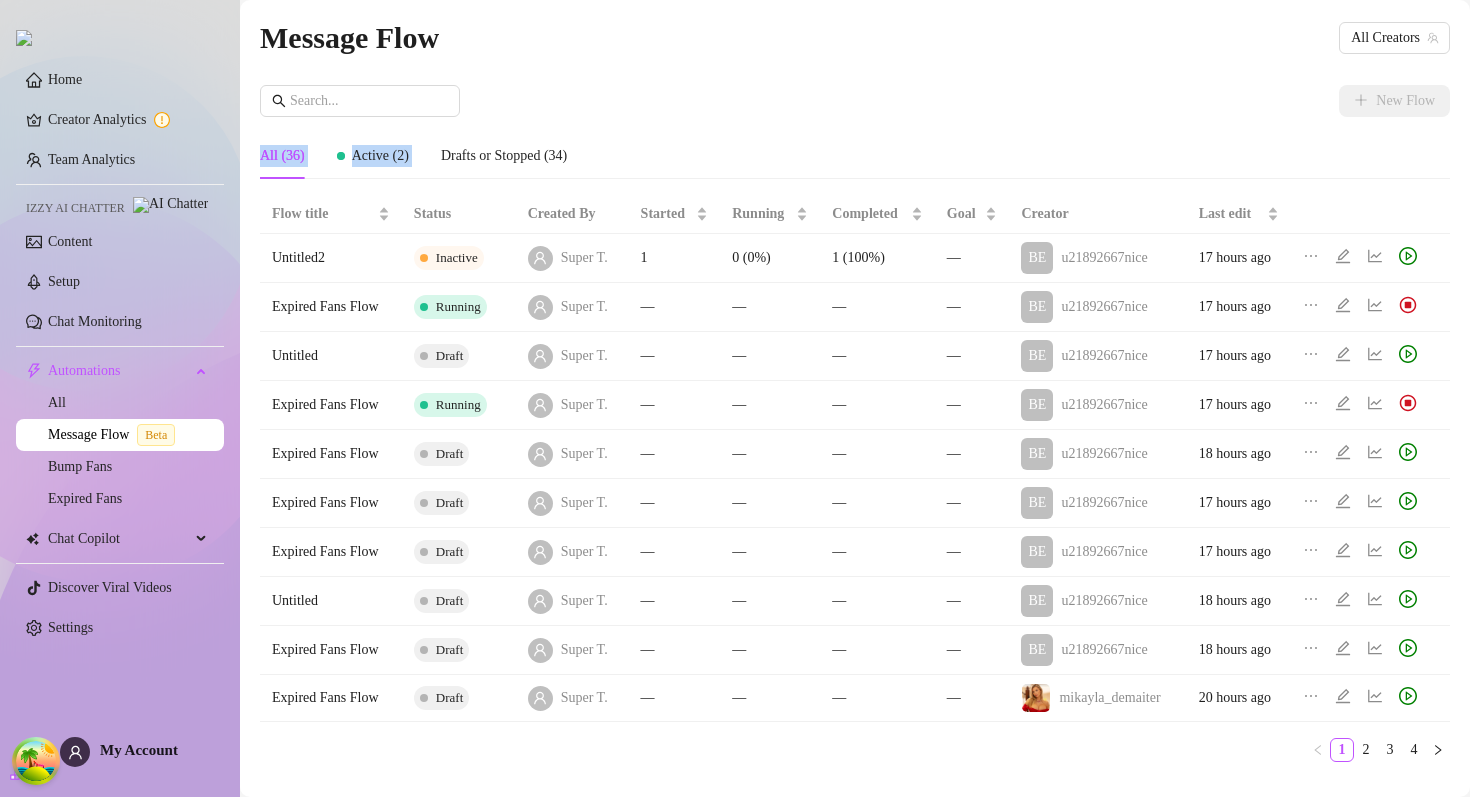 click on "New Flow All (36) Active (2) Drafts or Stopped (34) Flow title Status Created By Started Running Completed Goal Creator Last edit Untitled2 Inactive Super T. 1 0 (0%) 1 (100%) — BE u21892667nice 17 hours ago Expired Fans Flow Running Super T. — — — — BE u21892667nice 17 hours ago Untitled Draft Super T. — — — — BE u21892667nice 17 hours ago Expired Fans Flow Running Super T. — — — — BE u21892667nice 17 hours ago Expired Fans Flow Draft Super T. — — — — BE u21892667nice 18 hours ago Expired Fans Flow Draft Super T. — — — — BE u21892667nice 17 hours ago Expired Fans Flow Draft Super T. — — — — BE u21892667nice 17 hours ago Untitled Draft Super T. — — — — BE u21892667nice 18 hours ago Expired Fans Flow Draft Super T. — — — — BE u21892667nice 18 hours ago Expired Fans Flow Draft Super T. — — — — mikayla_demaiter 20 hours ago 1 2 3 4" at bounding box center (855, 431) 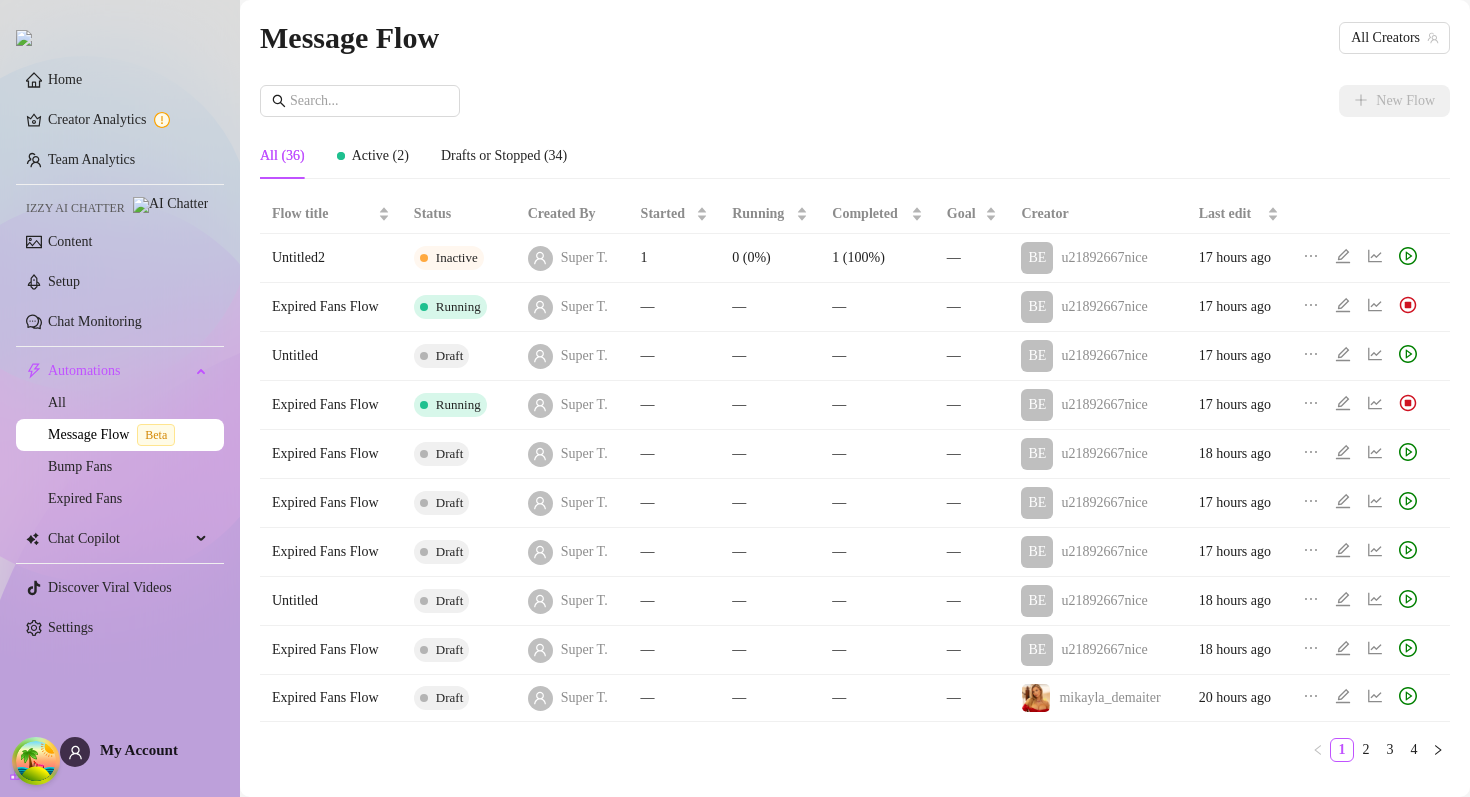 click on "New Flow All (36) Active (2) Drafts or Stopped (34) Flow title Status Created By Started Running Completed Goal Creator Last edit Untitled2 Inactive Super T. 1 0 (0%) 1 (100%) — BE u21892667nice 17 hours ago Expired Fans Flow Running Super T. — — — — BE u21892667nice 17 hours ago Untitled Draft Super T. — — — — BE u21892667nice 17 hours ago Expired Fans Flow Running Super T. — — — — BE u21892667nice 17 hours ago Expired Fans Flow Draft Super T. — — — — BE u21892667nice 18 hours ago Expired Fans Flow Draft Super T. — — — — BE u21892667nice 17 hours ago Expired Fans Flow Draft Super T. — — — — BE u21892667nice 17 hours ago Untitled Draft Super T. — — — — BE u21892667nice 18 hours ago Expired Fans Flow Draft Super T. — — — — BE u21892667nice 18 hours ago Expired Fans Flow Draft Super T. — — — — mikayla_demaiter 20 hours ago 1 2 3 4" at bounding box center (855, 431) 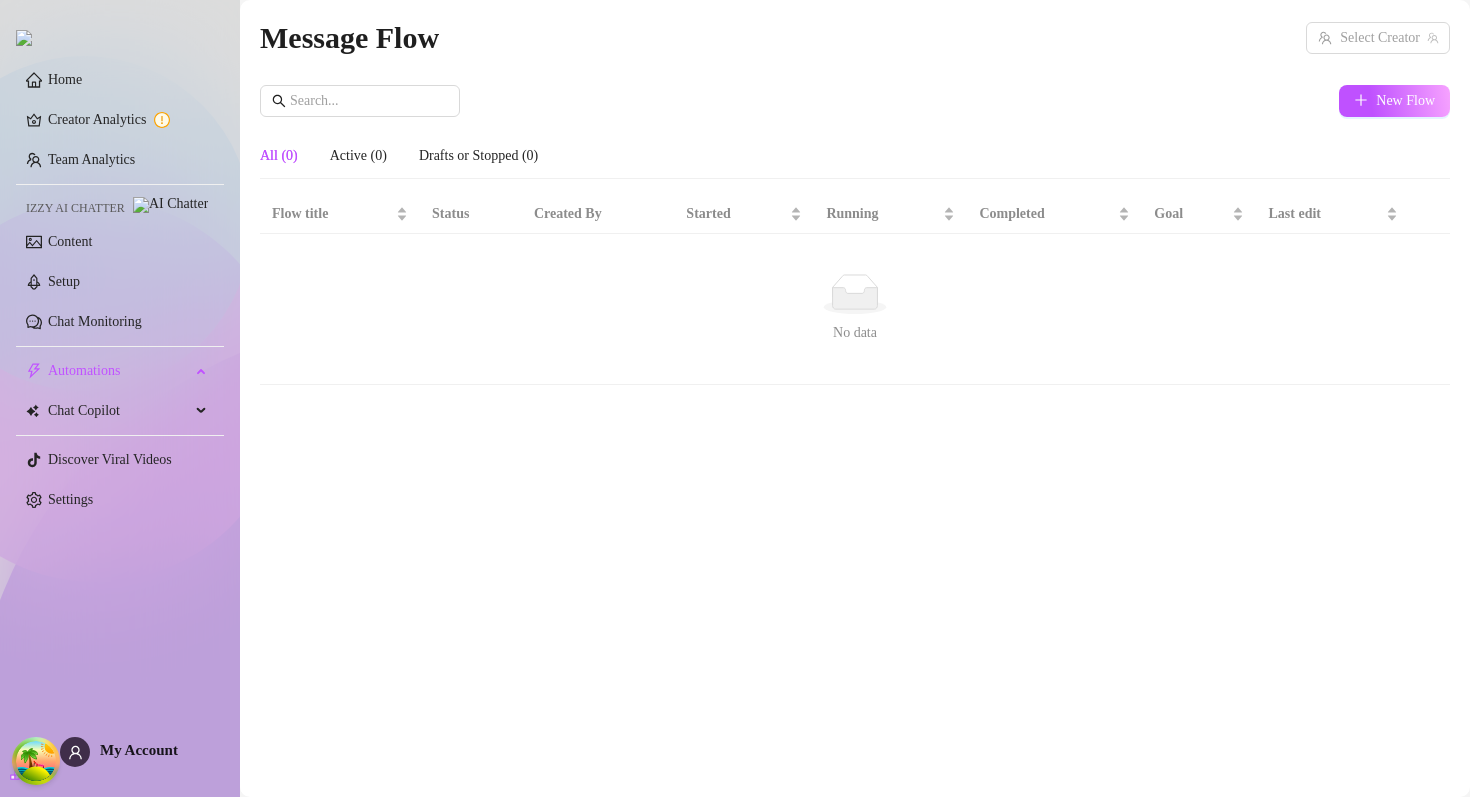 scroll, scrollTop: 0, scrollLeft: 0, axis: both 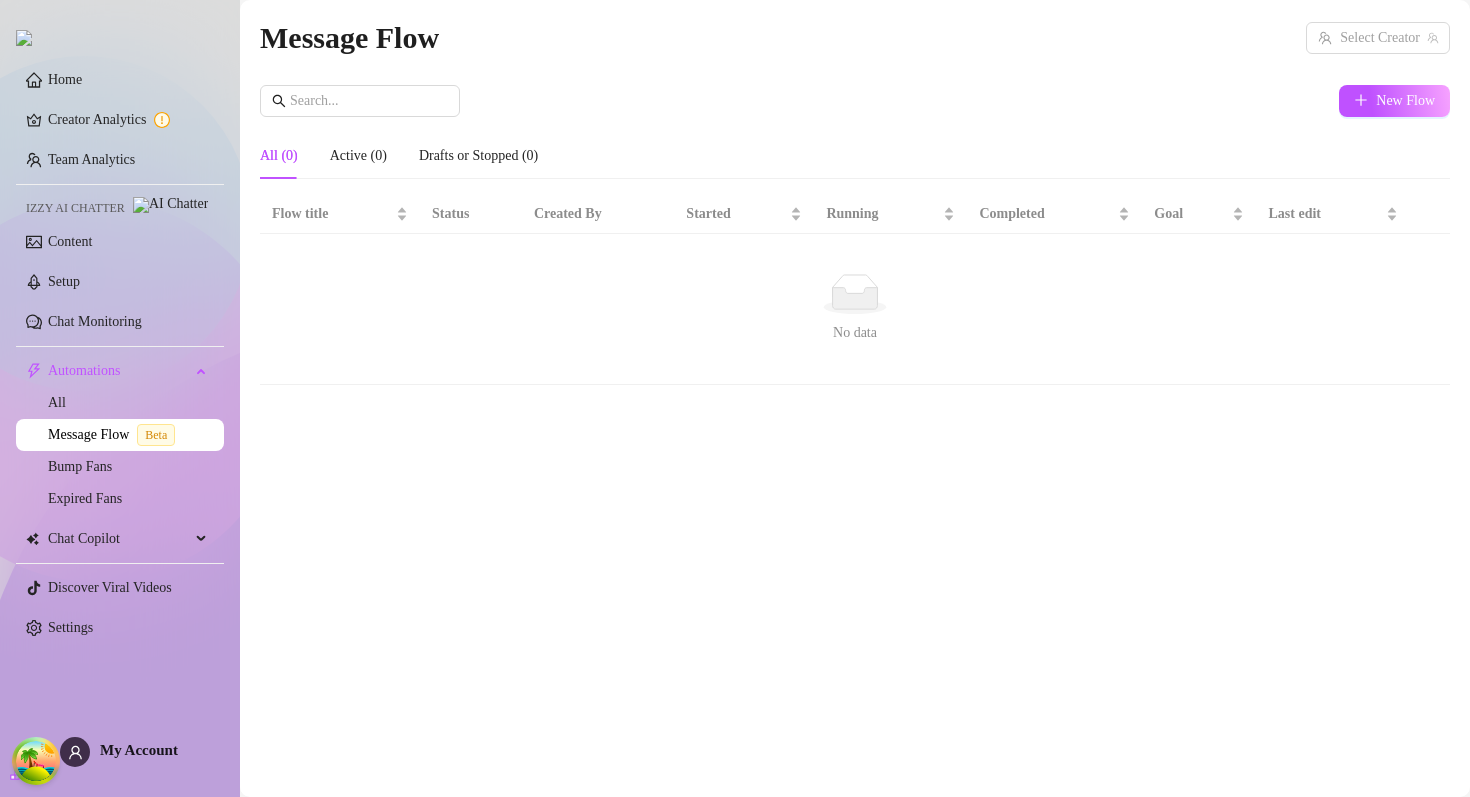 click on "New Flow" at bounding box center [855, 101] 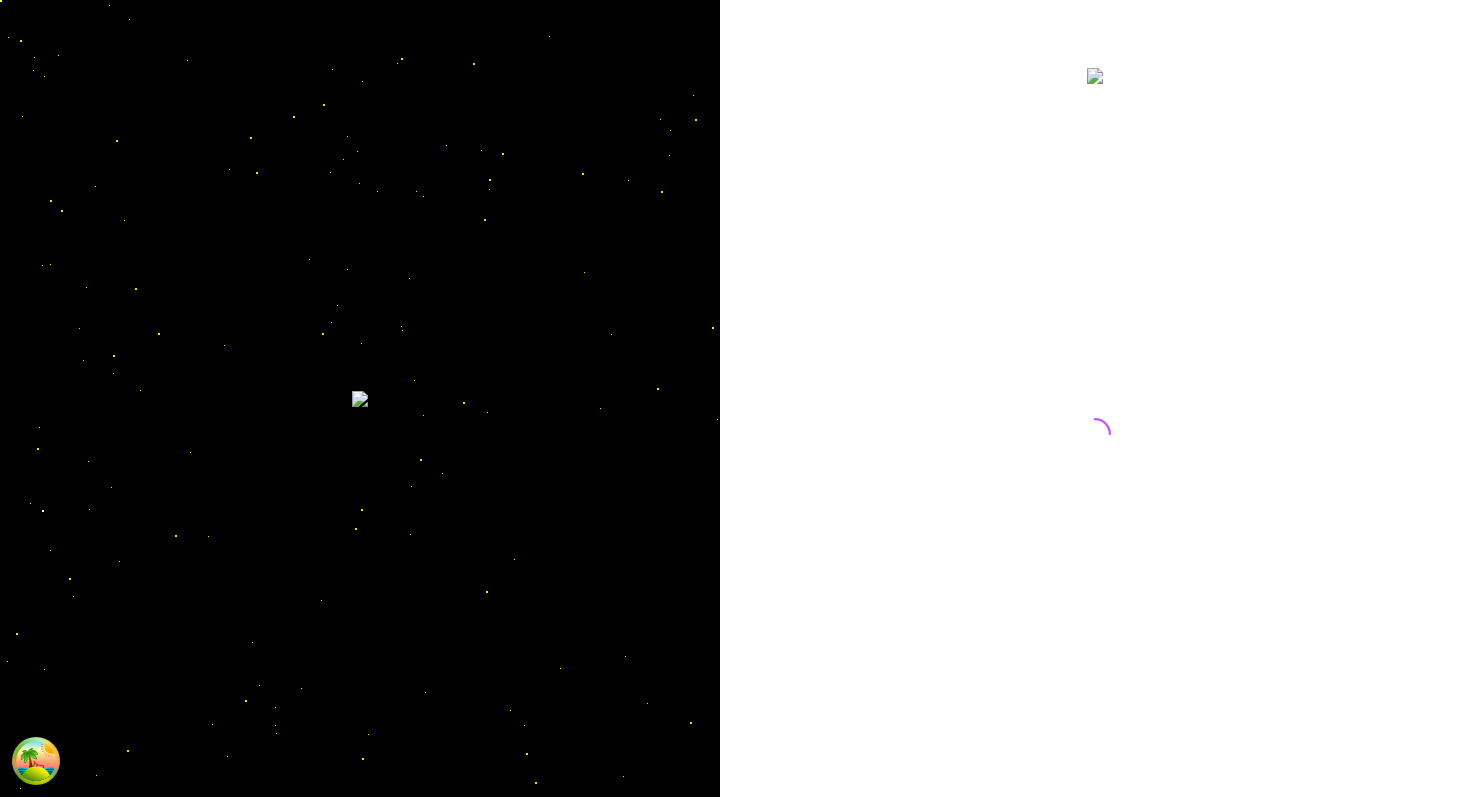 scroll, scrollTop: 0, scrollLeft: 0, axis: both 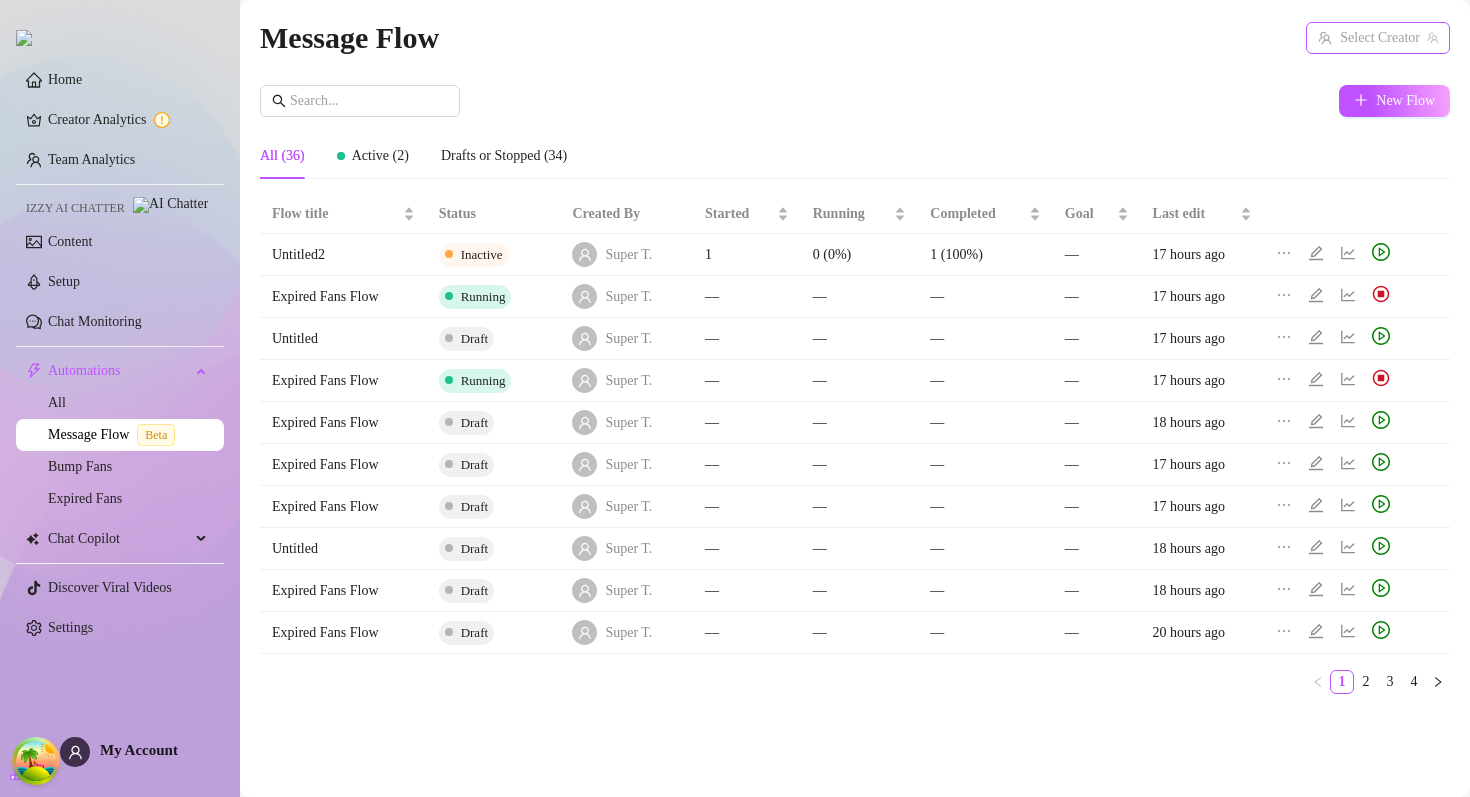 click at bounding box center (1369, 38) 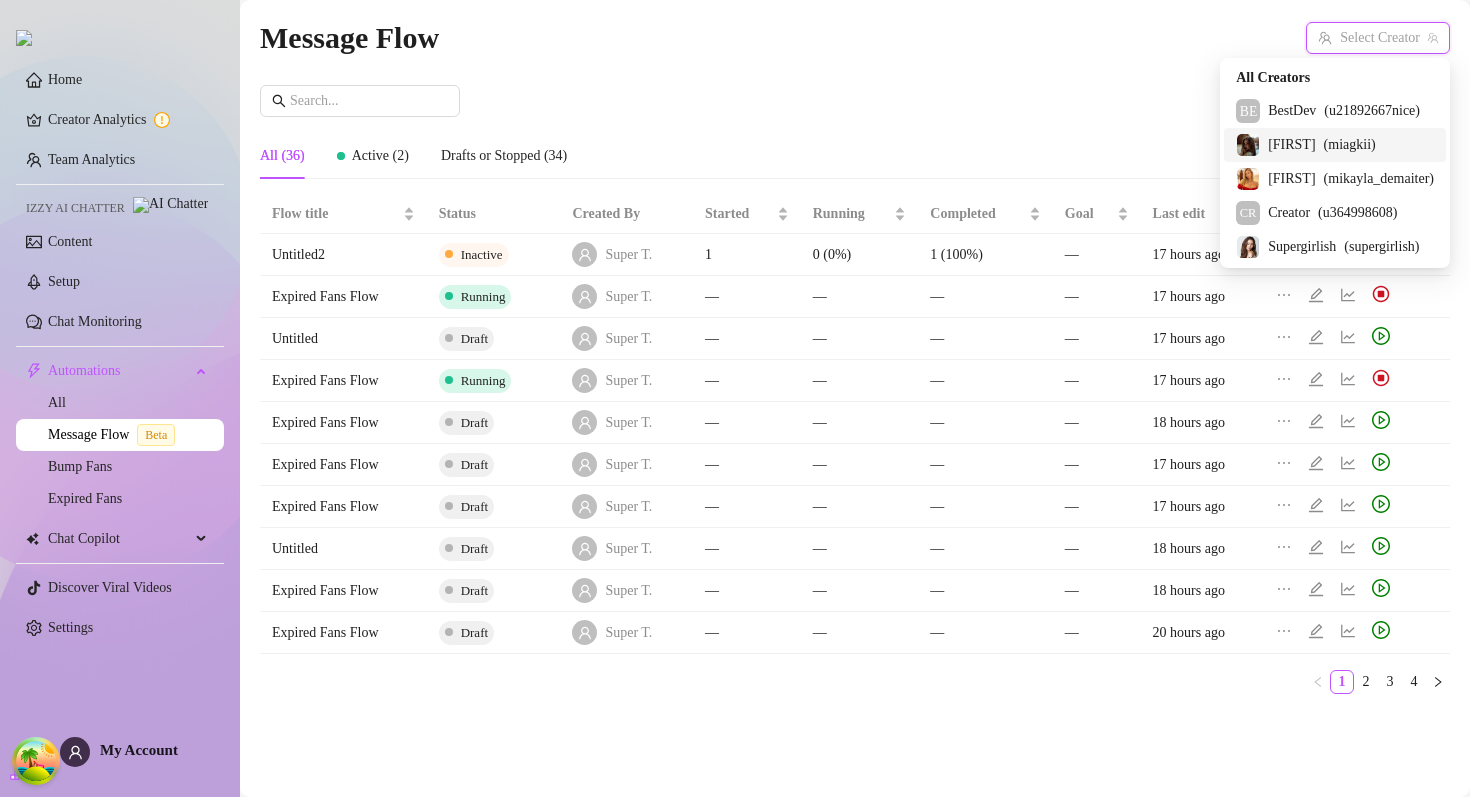 click on "[FIRST]   ( miagkii )" at bounding box center [1335, 145] 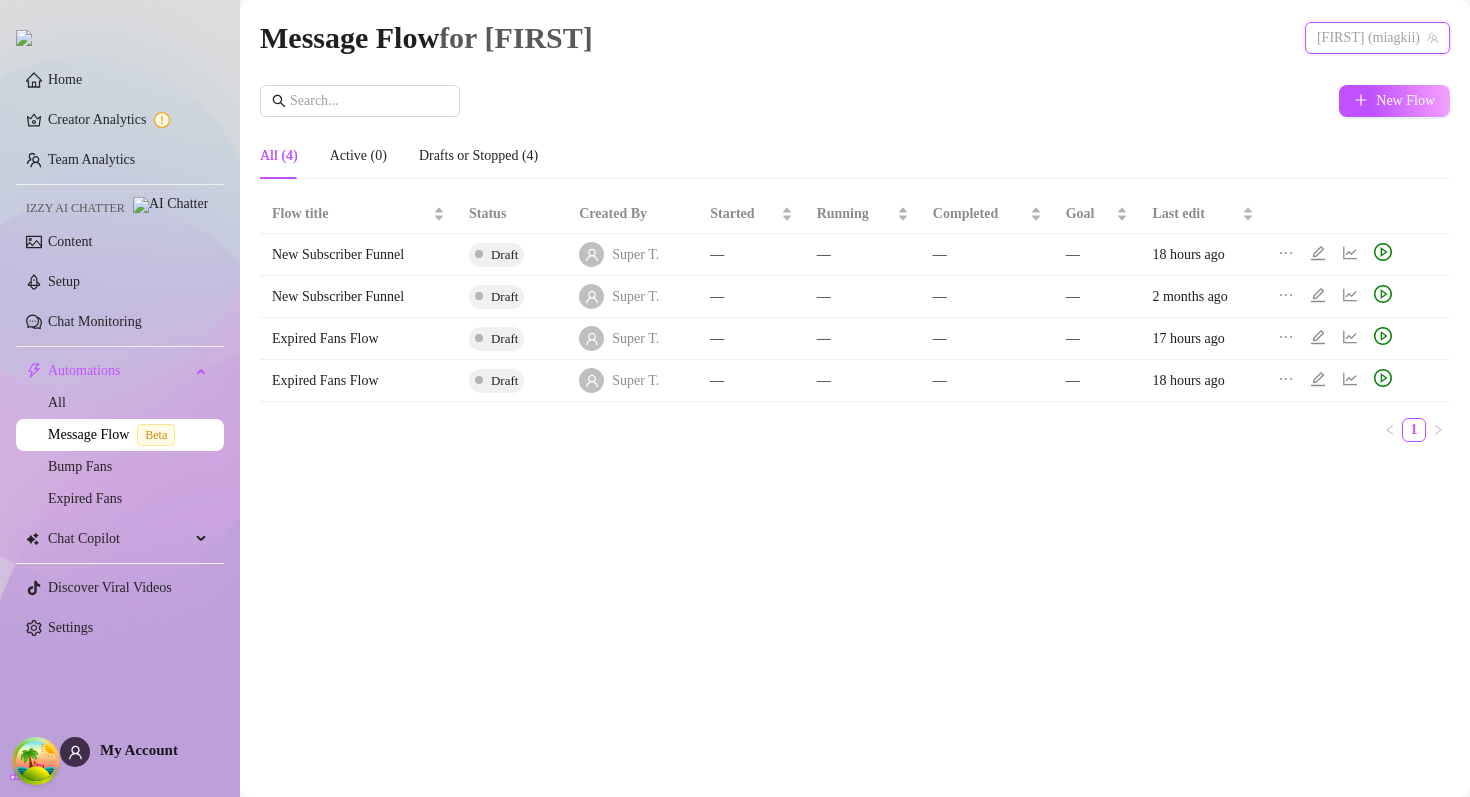 click on "[FIRST] (miagkii)" at bounding box center [1377, 38] 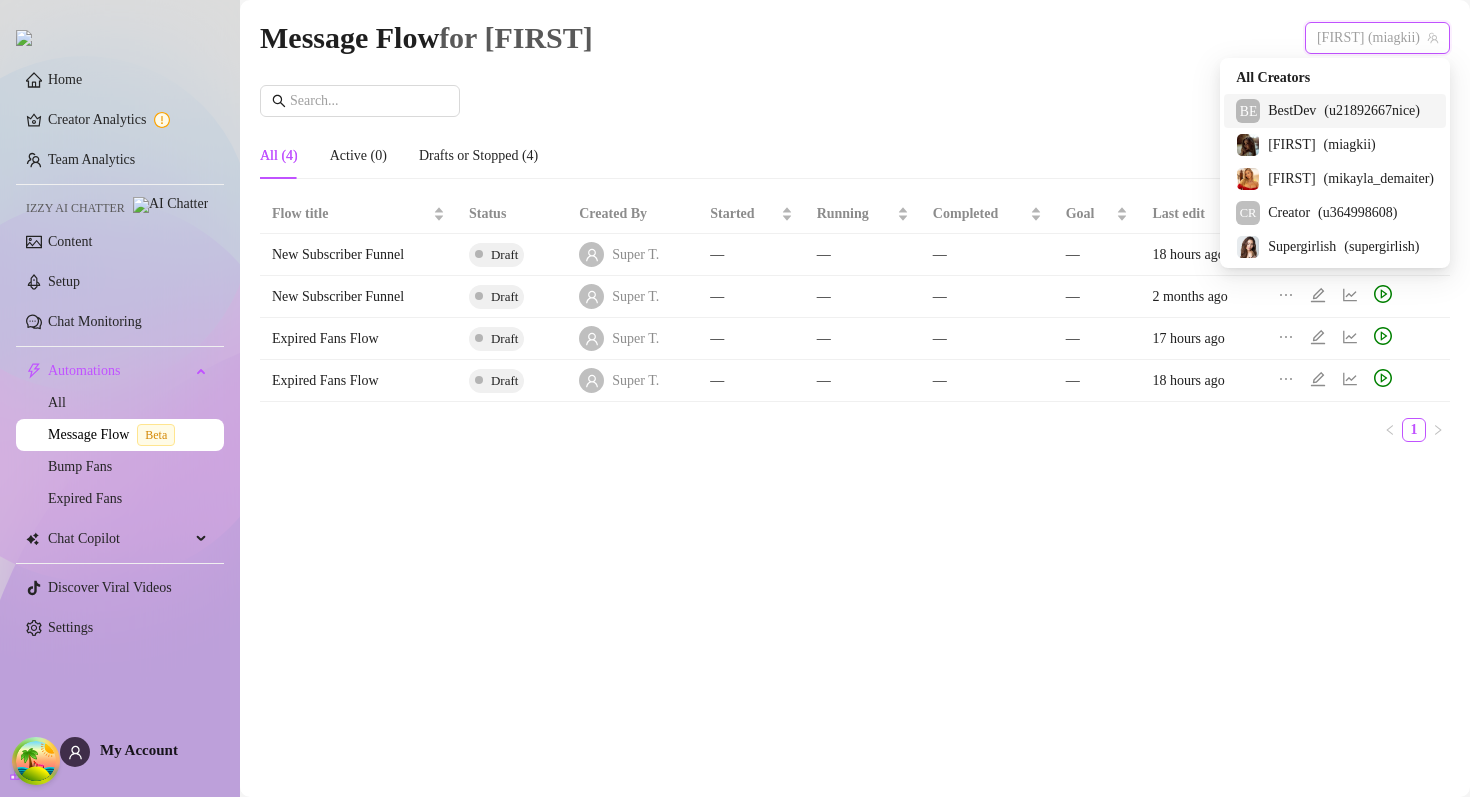 click on "BestDev" at bounding box center [1292, 111] 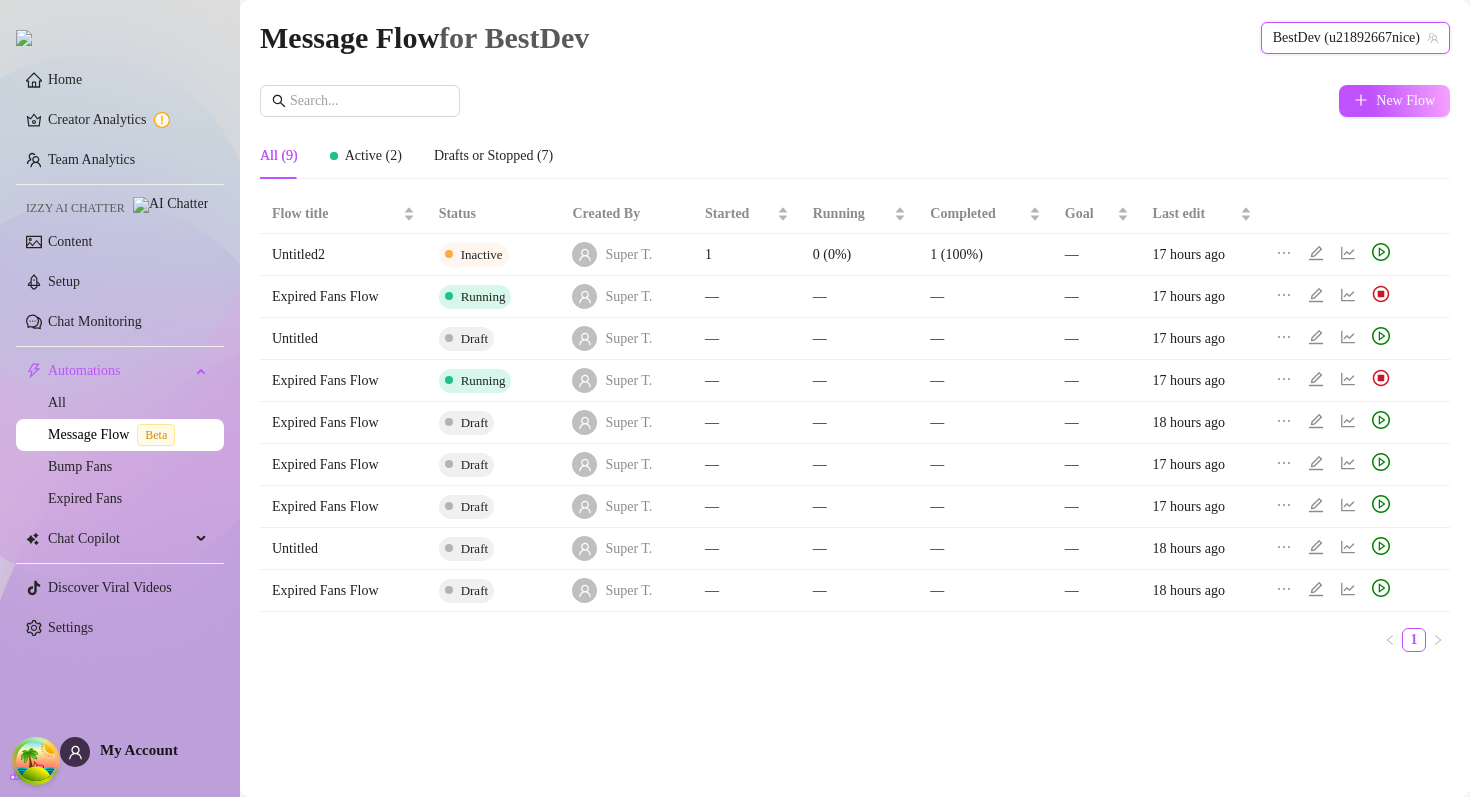 click on "BestDev (u21892667nice)" at bounding box center (1355, 38) 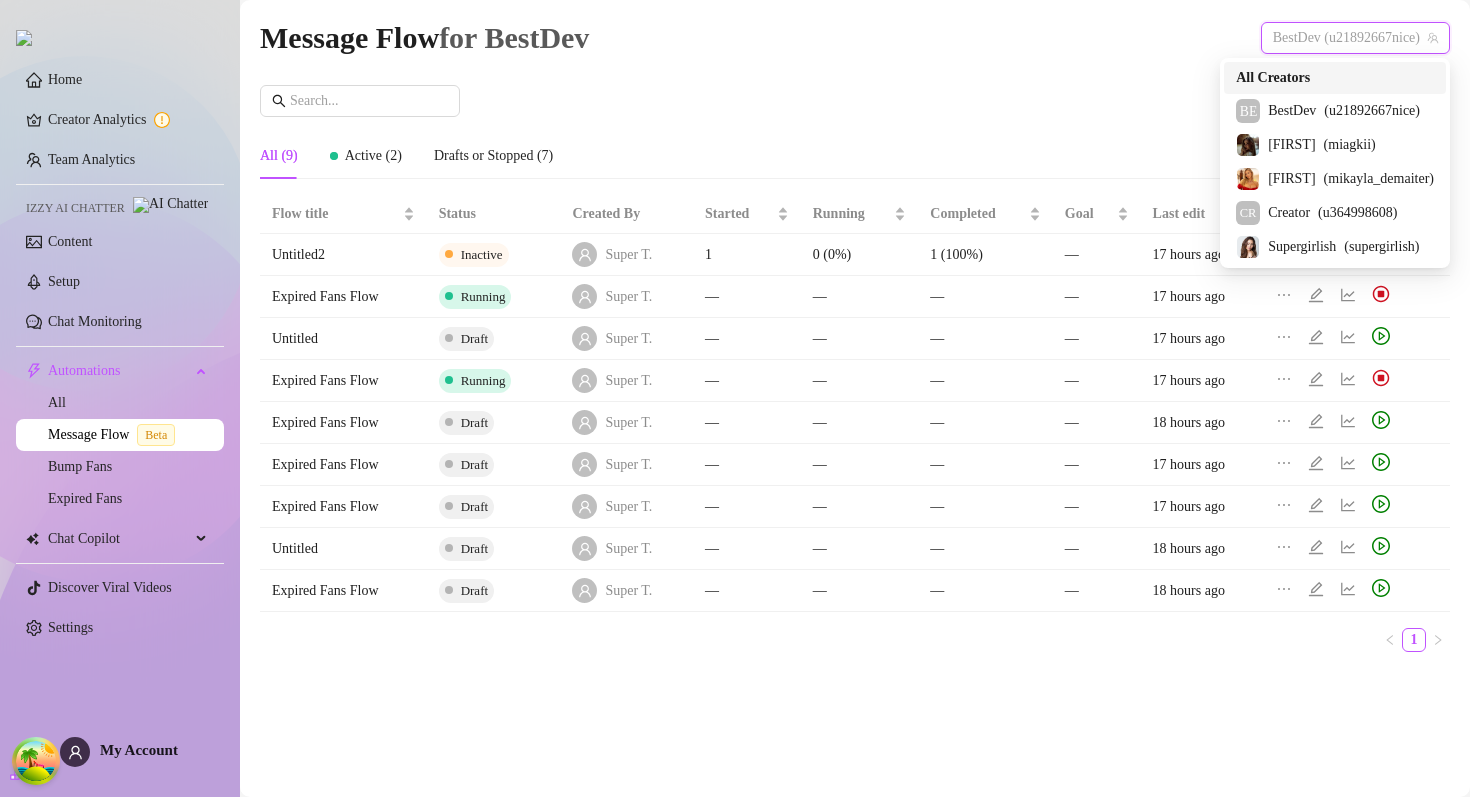 drag, startPoint x: 1296, startPoint y: 61, endPoint x: 1281, endPoint y: 79, distance: 23.43075 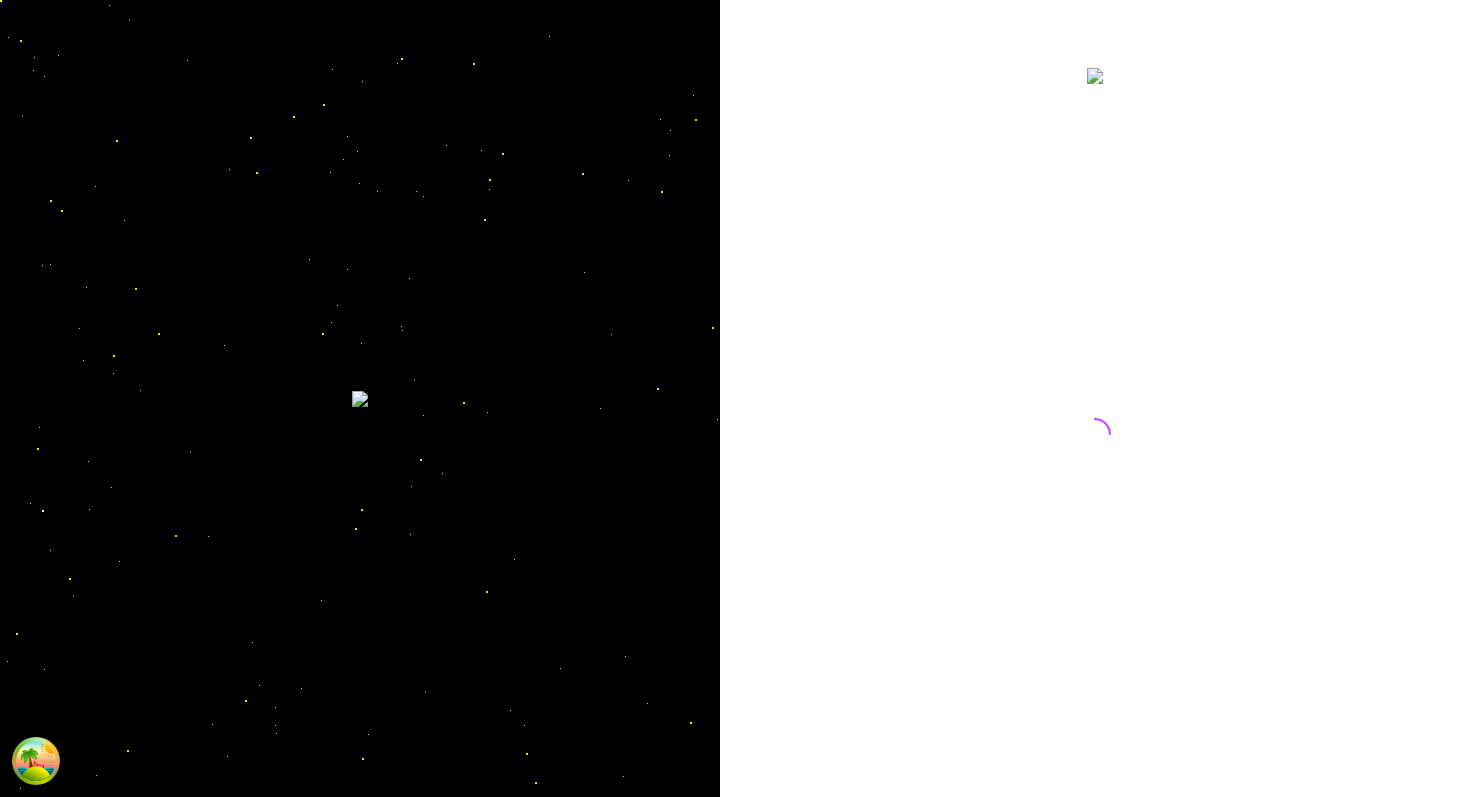 scroll, scrollTop: 0, scrollLeft: 0, axis: both 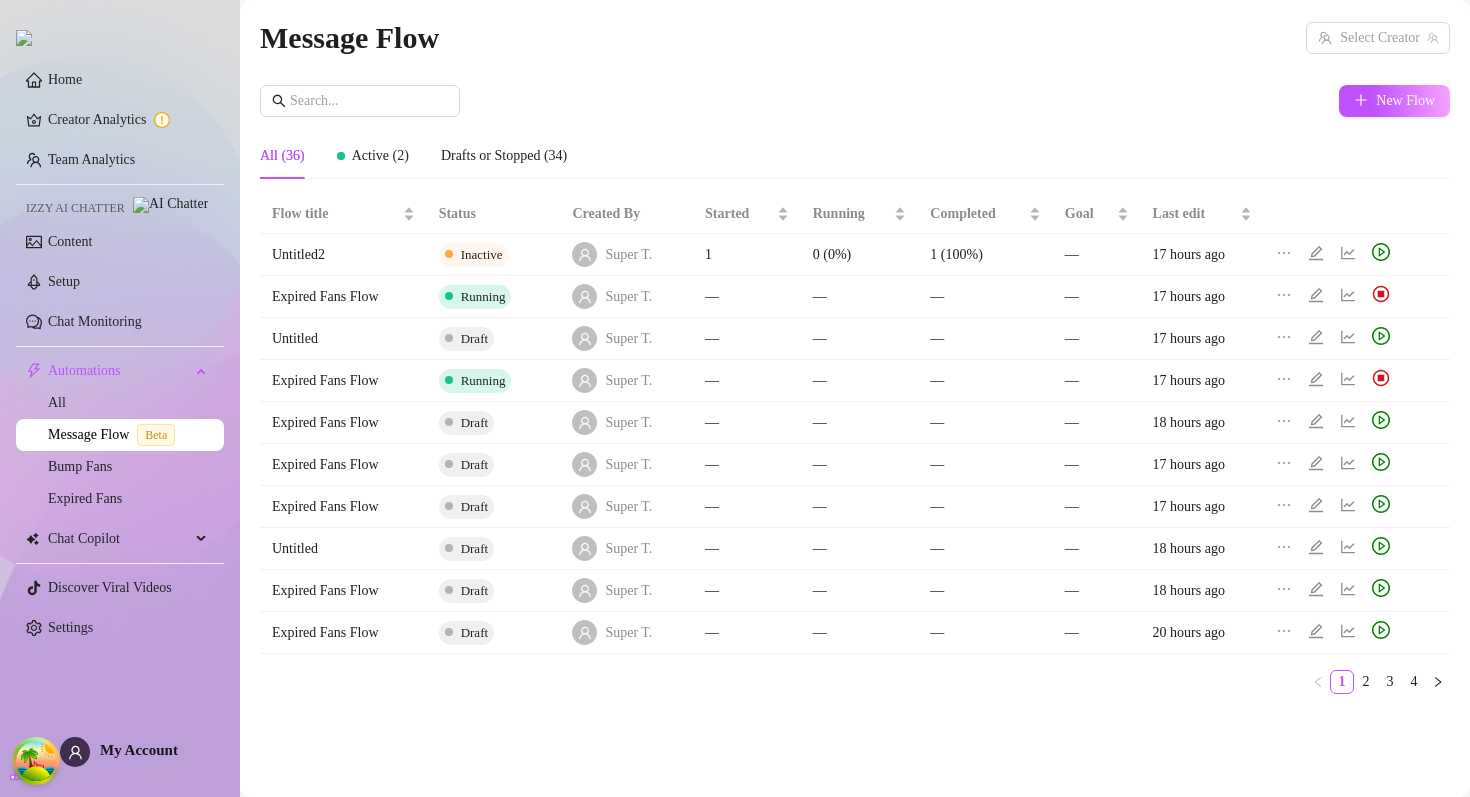 click on "New Flow All (36) Active (2) Drafts or Stopped (34) Flow title Status Created By Started Running Completed Goal Last edit Untitled2 Inactive Super T. 1 0 (0%) 1 (100%) — 17 hours ago Expired Fans Flow Running Super T. — — — — 17 hours ago Untitled Draft Super T. — — — — 17 hours ago Expired Fans Flow Running Super T. — — — — 17 hours ago Expired Fans Flow Draft Super T. — — — — 18 hours ago Expired Fans Flow Draft Super T. — — — — 17 hours ago Expired Fans Flow Draft Super T. — — — — 17 hours ago Untitled Draft Super T. — — — — 18 hours ago Expired Fans Flow Draft Super T. — — — — 18 hours ago Expired Fans Flow Draft Super T. — — — — 20 hours ago 1 2 3 4" at bounding box center (855, 397) 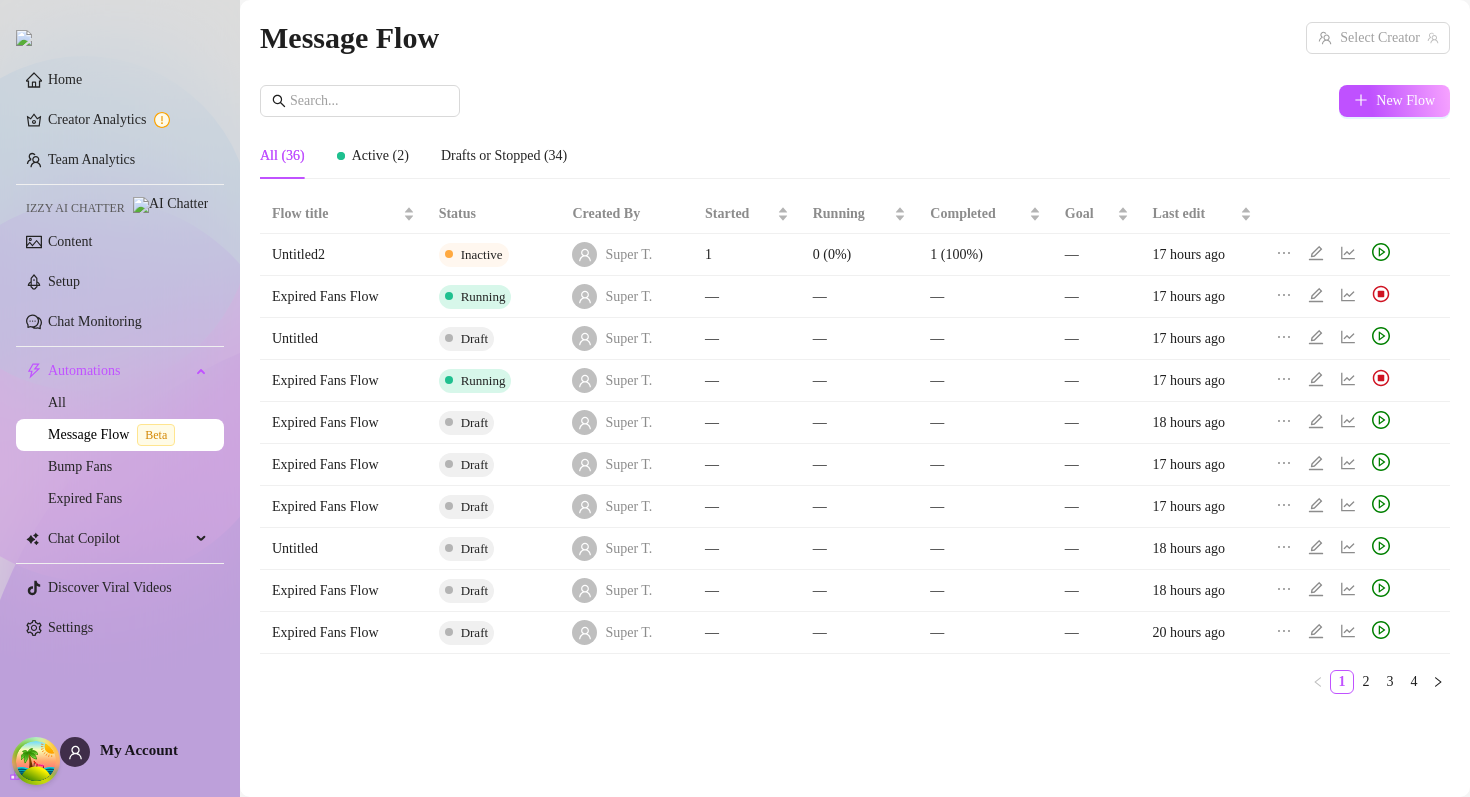 click on "New Flow All (36) Active (2) Drafts or Stopped (34) Flow title Status Created By Started Running Completed Goal Last edit Untitled2 Inactive Super T. 1 0 (0%) 1 (100%) — 17 hours ago Expired Fans Flow Running Super T. — — — — 17 hours ago Untitled Draft Super T. — — — — 17 hours ago Expired Fans Flow Running Super T. — — — — 17 hours ago Expired Fans Flow Draft Super T. — — — — 18 hours ago Expired Fans Flow Draft Super T. — — — — 17 hours ago Expired Fans Flow Draft Super T. — — — — 17 hours ago Untitled Draft Super T. — — — — 18 hours ago Expired Fans Flow Draft Super T. — — — — 18 hours ago Expired Fans Flow Draft Super T. — — — — 20 hours ago 1 2 3 4" at bounding box center [855, 397] 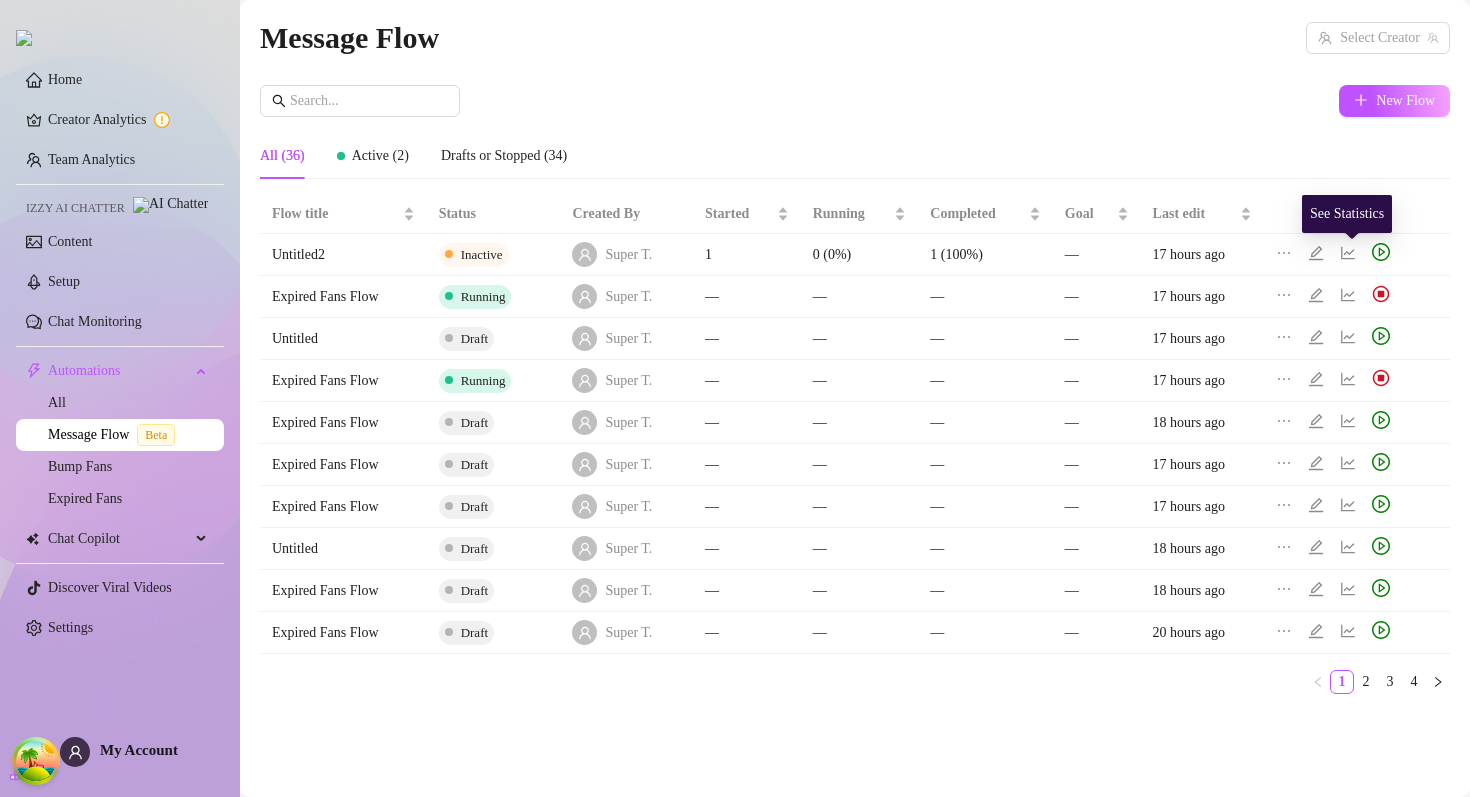 click on "All (36) Active (2) Drafts or Stopped (34)" at bounding box center [855, 156] 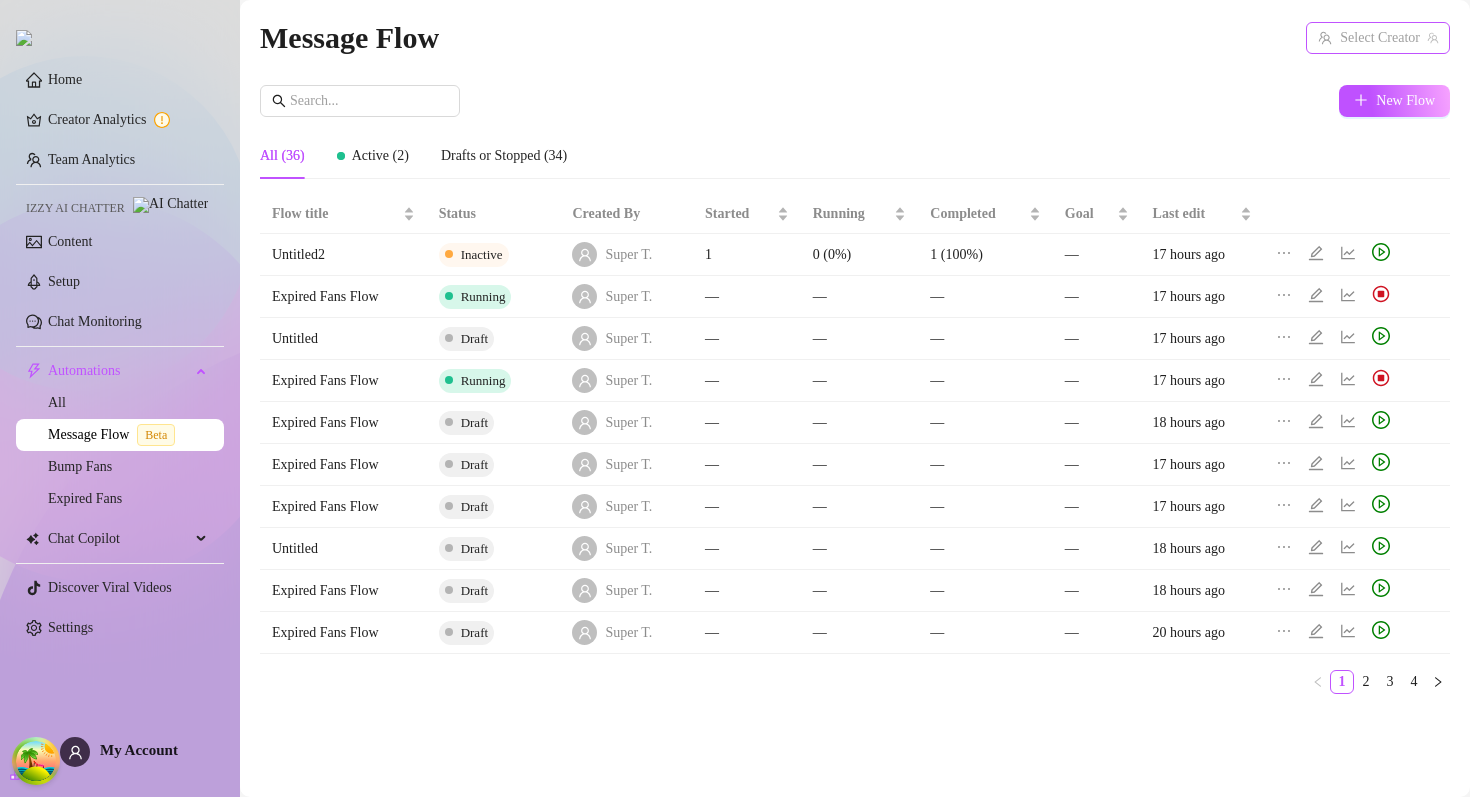 click at bounding box center (1369, 38) 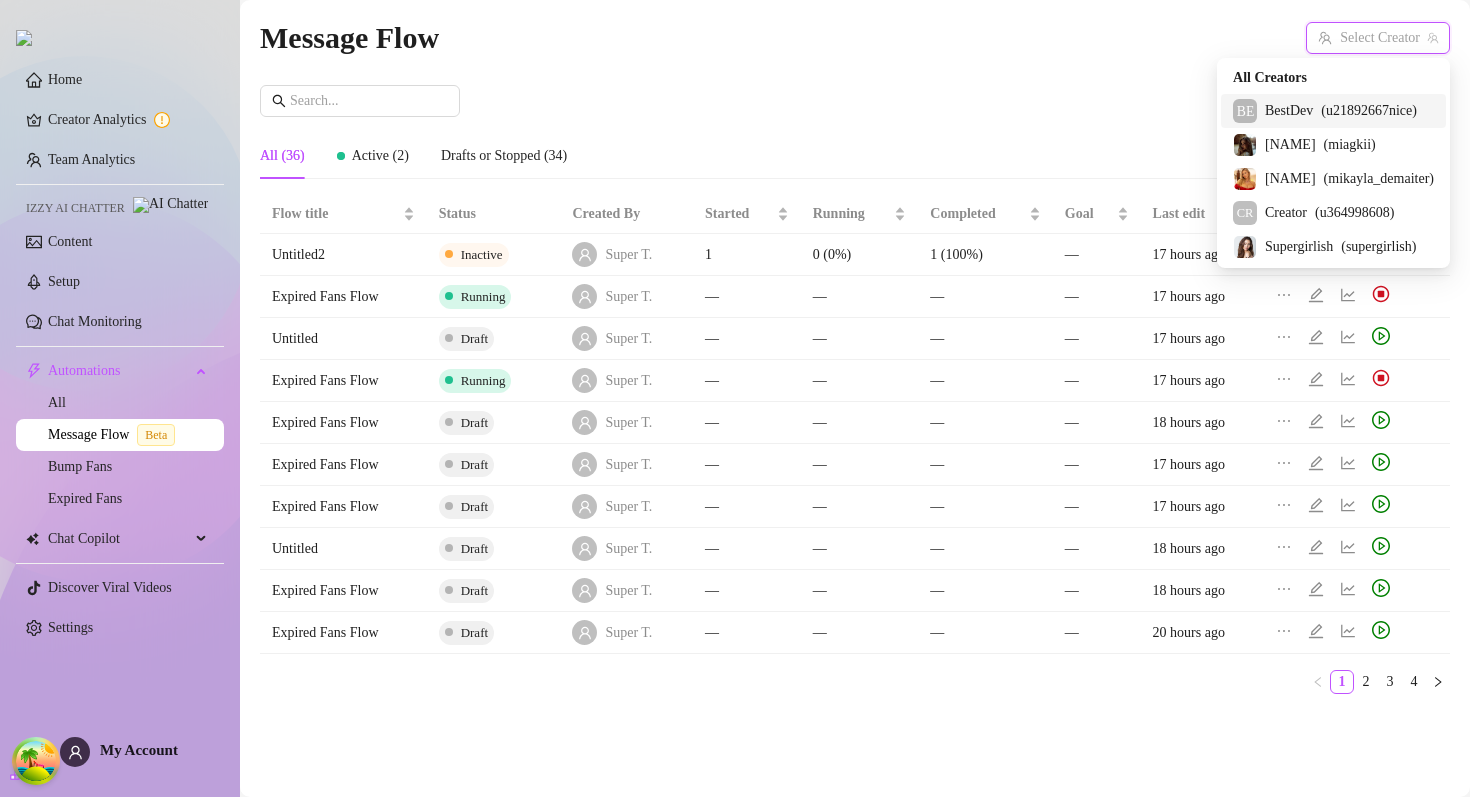click on "BestDev" at bounding box center [1289, 111] 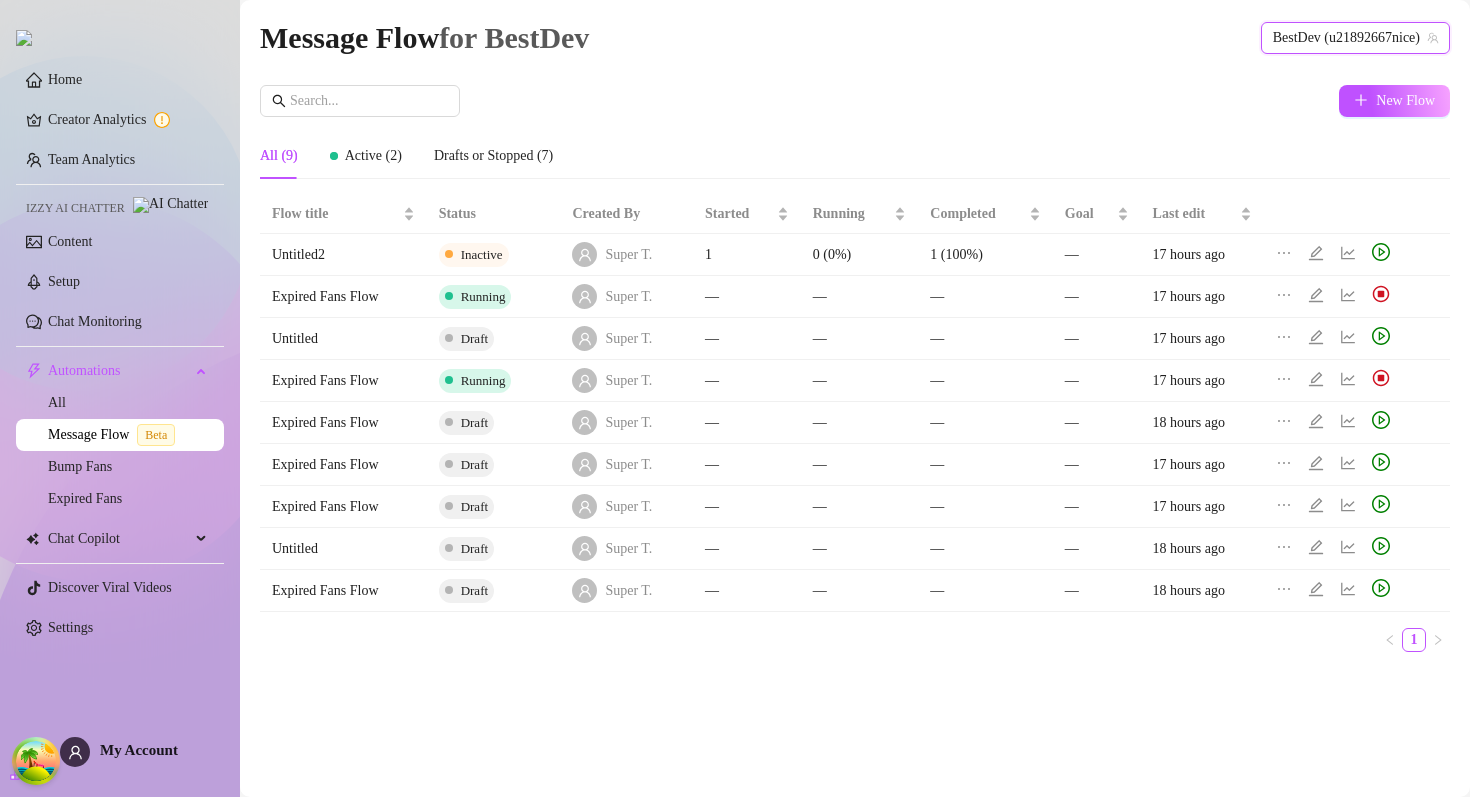 click on "New Flow All (9) Active (2) Drafts or Stopped (7) Flow title Status Created By Started Running Completed Goal Last edit Untitled2 Inactive Super T. 1 0 (0%) 1 (100%) — 17 hours ago Expired Fans Flow Running Super T. — — — — 17 hours ago Untitled Draft Super T. — — — — 17 hours ago Expired Fans Flow Running Super T. — — — — 17 hours ago Expired Fans Flow Draft Super T. — — — — 18 hours ago Expired Fans Flow Draft Super T. — — — — 17 hours ago Expired Fans Flow Draft Super T. — — — — 17 hours ago Untitled Draft Super T. — — — — 18 hours ago Expired Fans Flow Draft Super T. — — — — 18 hours ago 1" at bounding box center (855, 376) 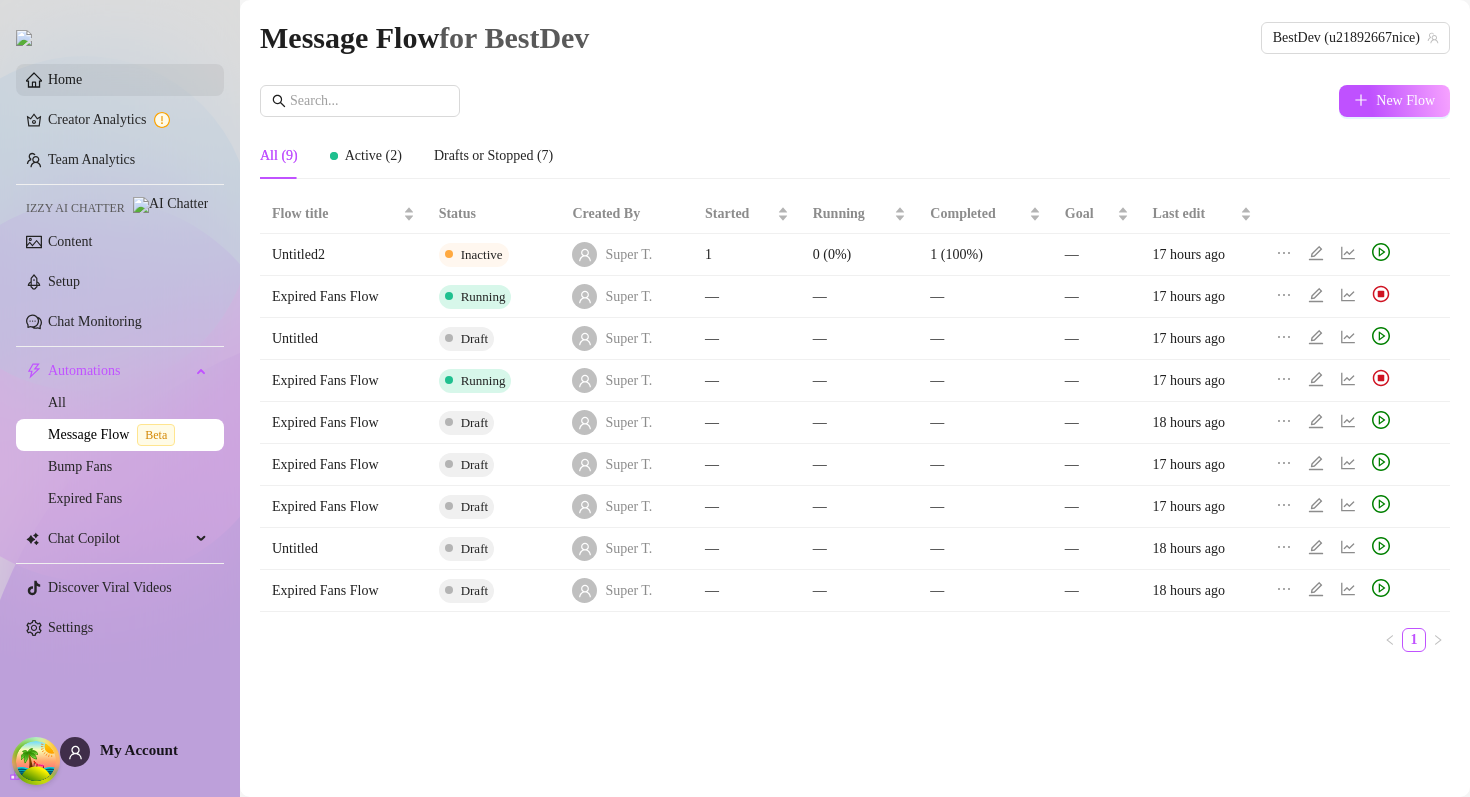 click on "Home" at bounding box center [65, 79] 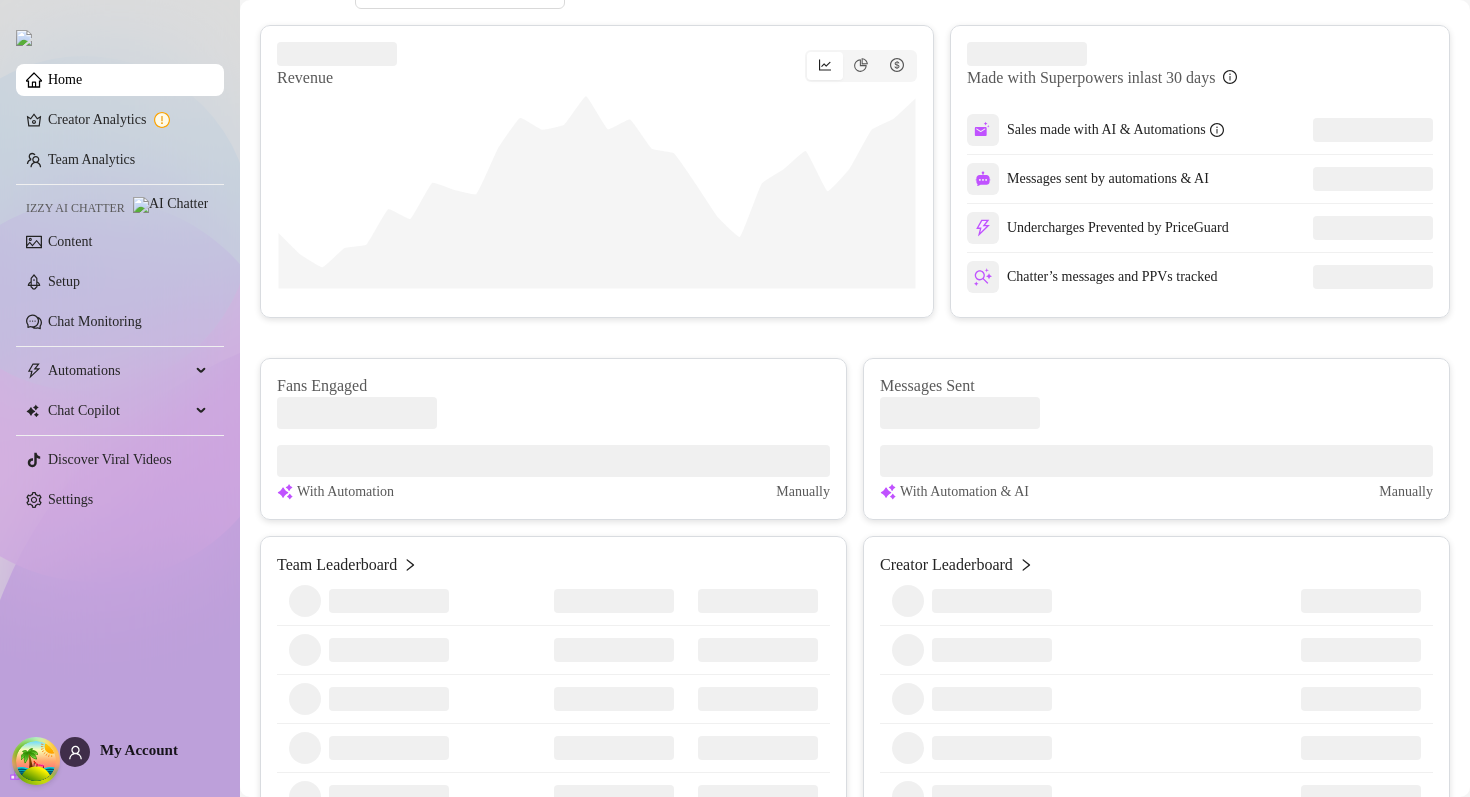 scroll, scrollTop: 486, scrollLeft: 0, axis: vertical 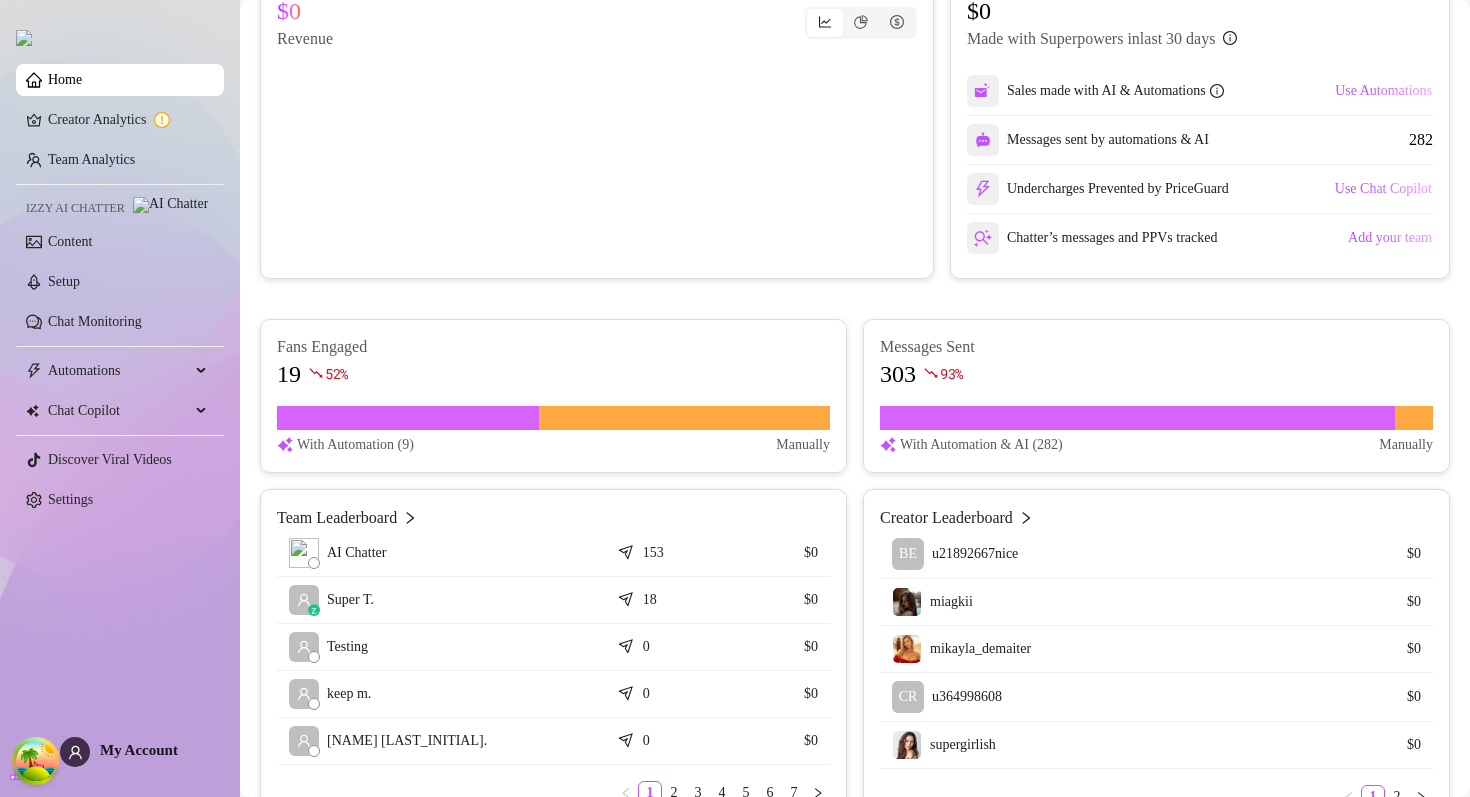 click on "$0 Revenue $0 Made with Superpowers in  last 30 days Sales made with AI & Automations Use Automations Messages sent by automations & AI 282 Undercharges Prevented by PriceGuard Use Chat Copilot Chatter’s messages and PPVs tracked Add your team Fans Engaged 19 52 % With Automation   (9) Manually Messages Sent 303 93 % With Automation & AI   (282) Manually Team Leaderboard AI Chatter 153 $0 z Super T. 18 $0 Testing 0 $0 keep m. 0 $0 Amit I. 0 $0 1 2 3 4 5 6 7 Creator Leaderboard BE u21892667nice $0 miagkii $0 mikayla_demaiter $0 CR u364998608 $0 supergirlish $0 1 2" at bounding box center [855, 410] 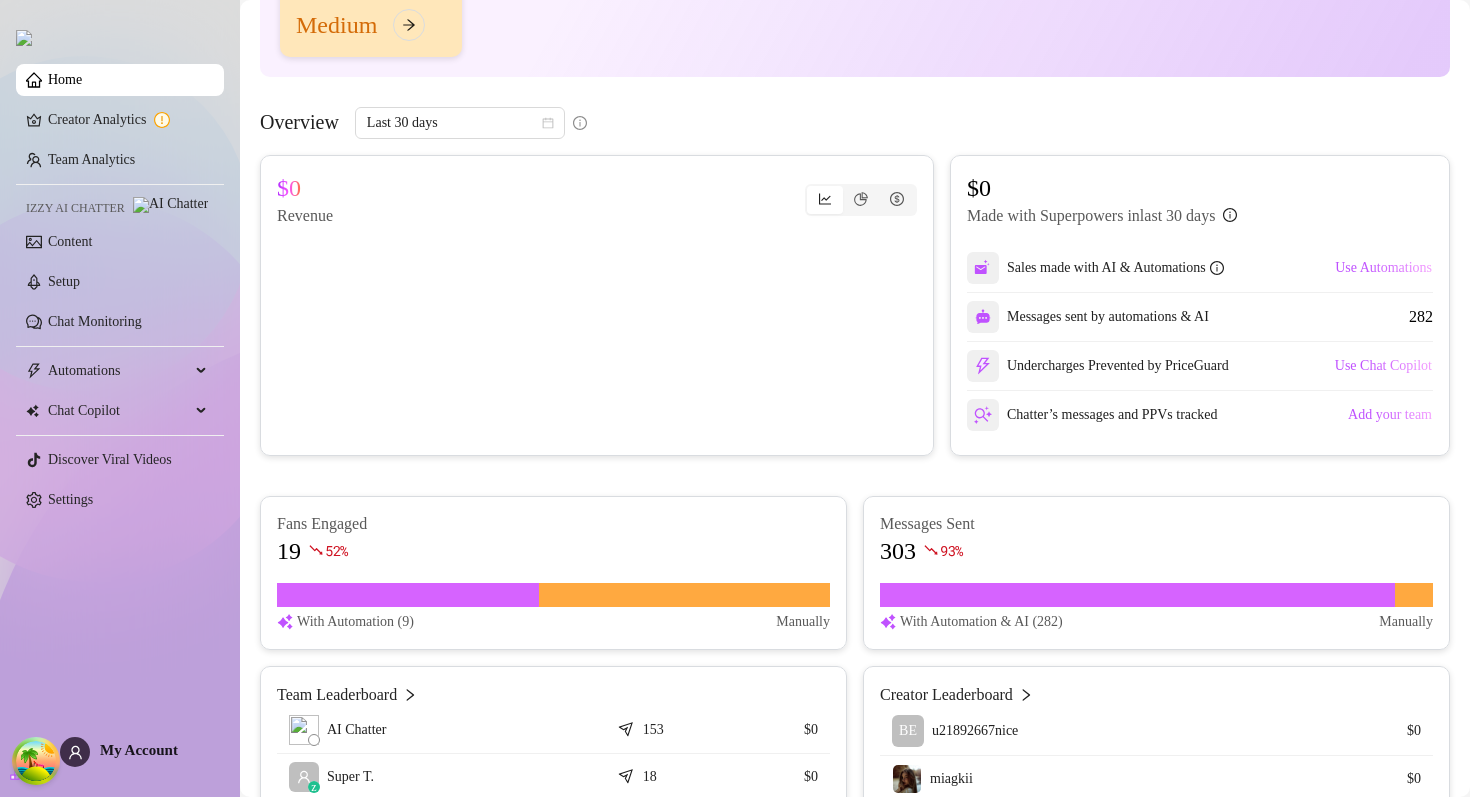 scroll, scrollTop: 242, scrollLeft: 0, axis: vertical 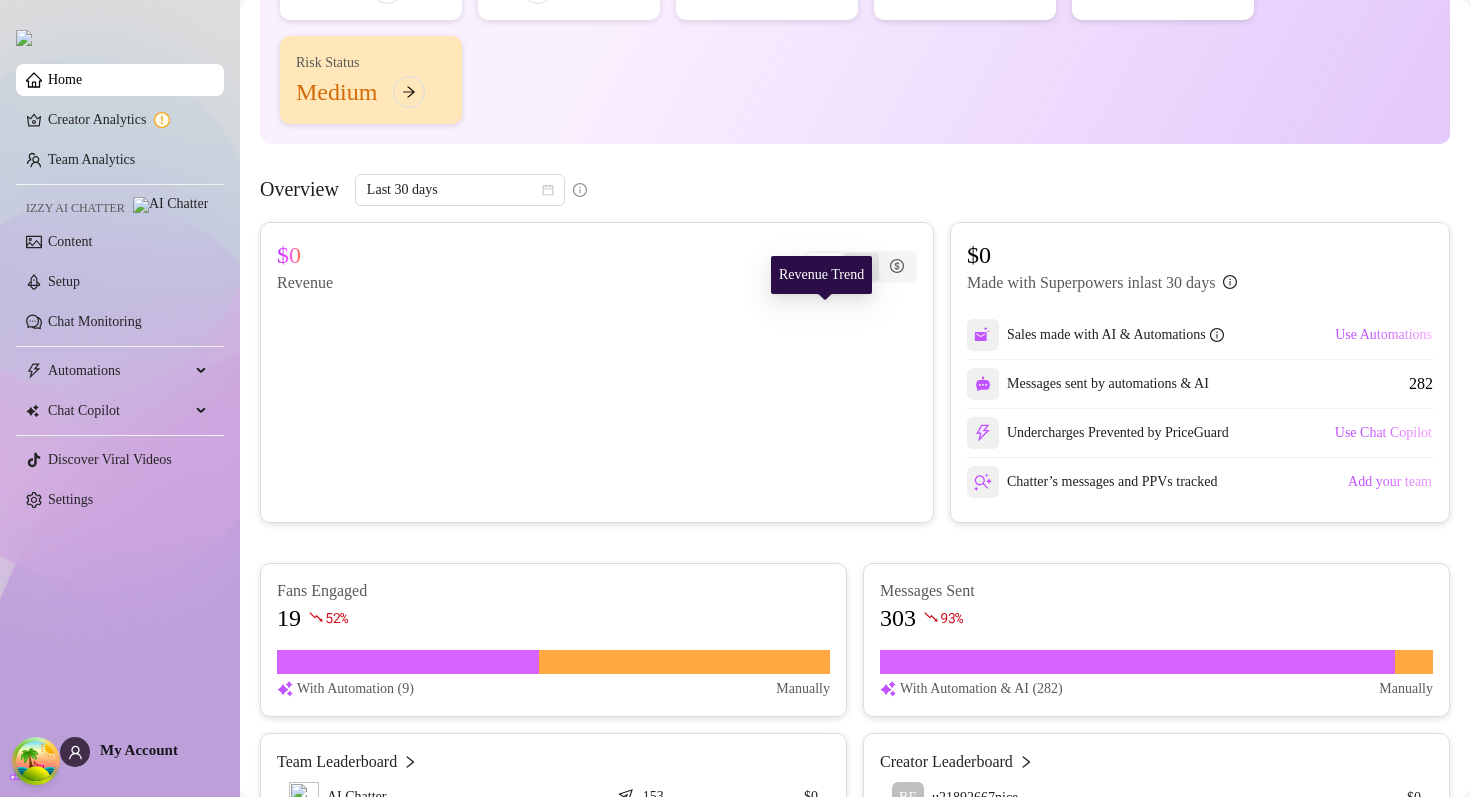 click at bounding box center [861, 267] 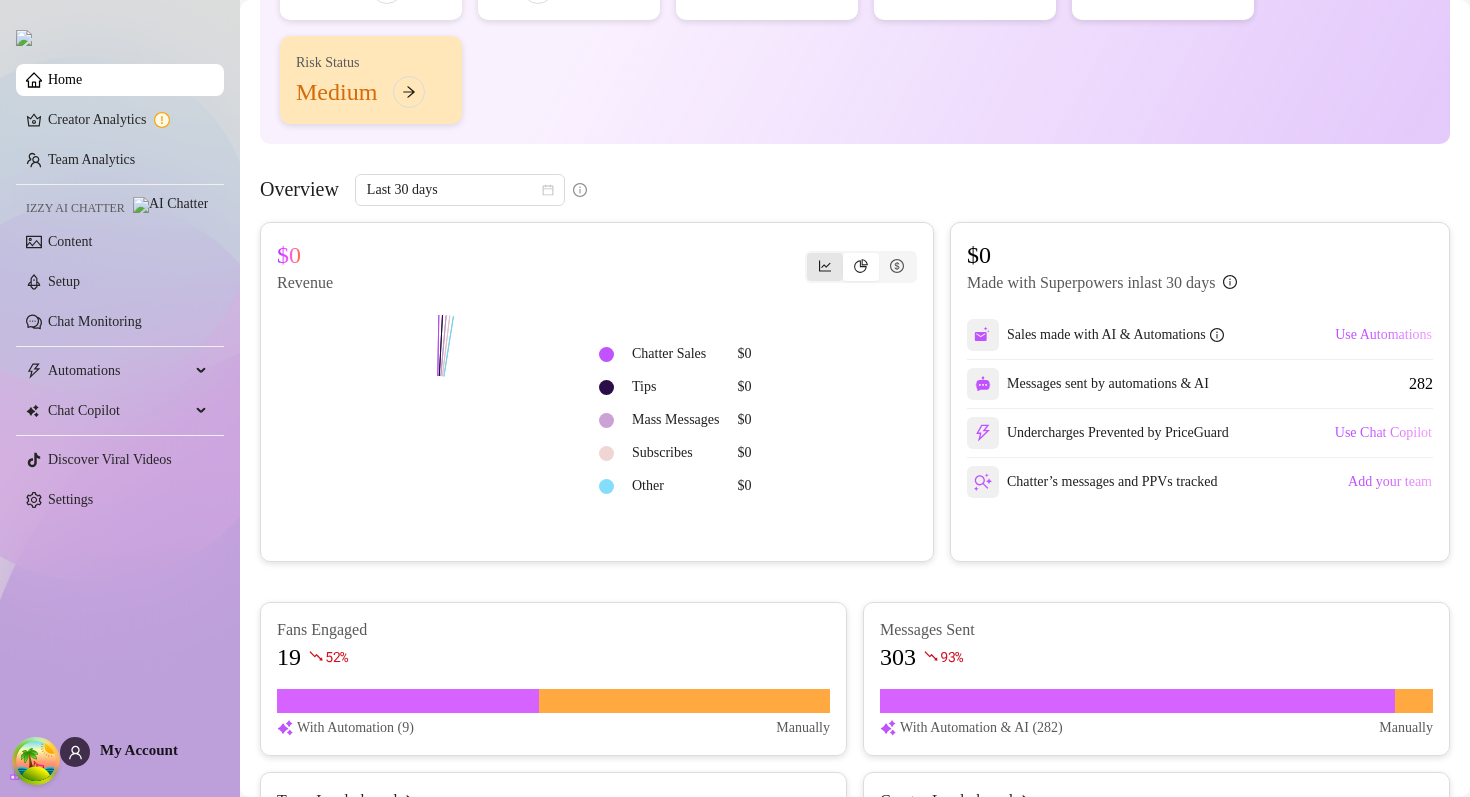 click at bounding box center (825, 267) 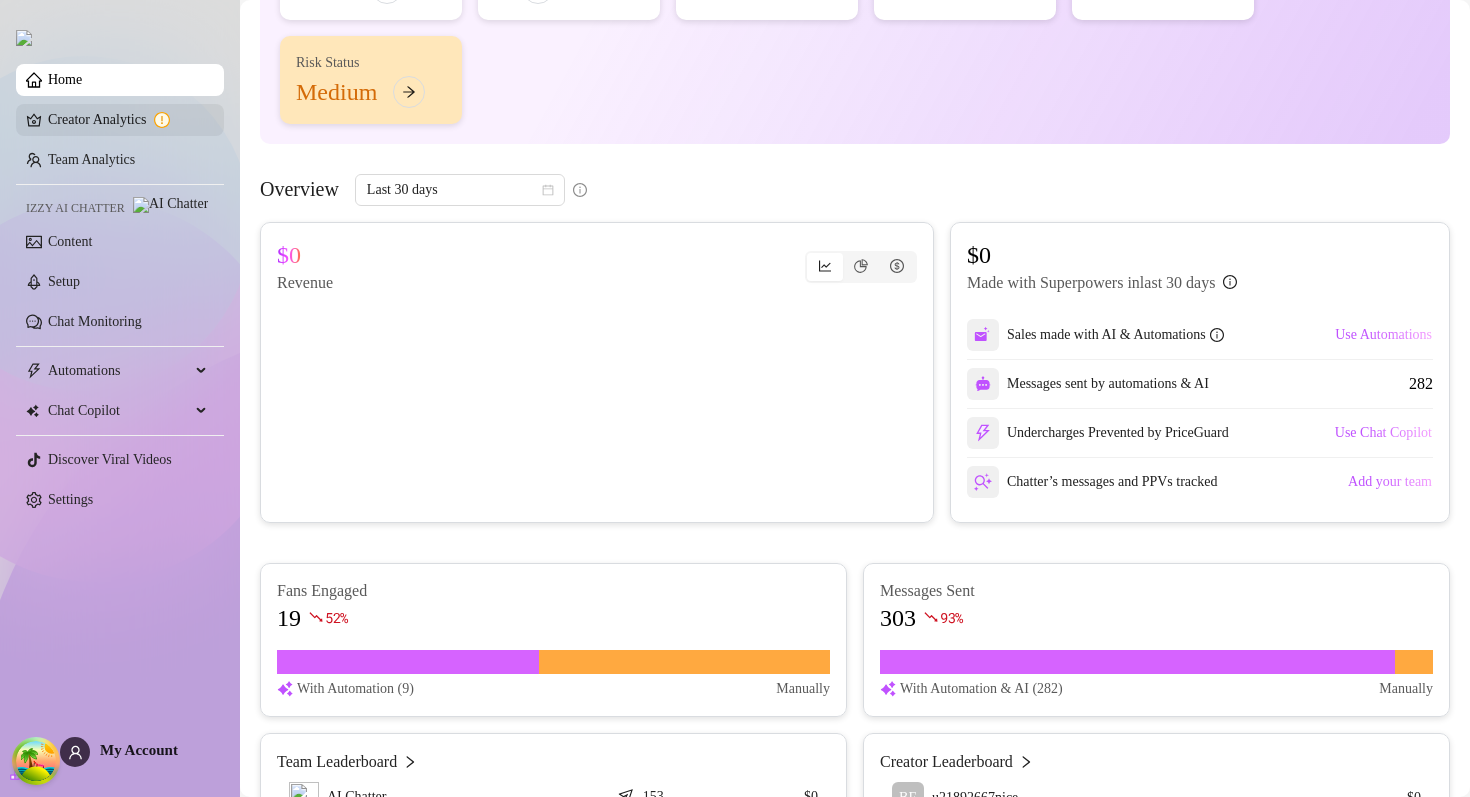 click on "Creator Analytics" at bounding box center (128, 120) 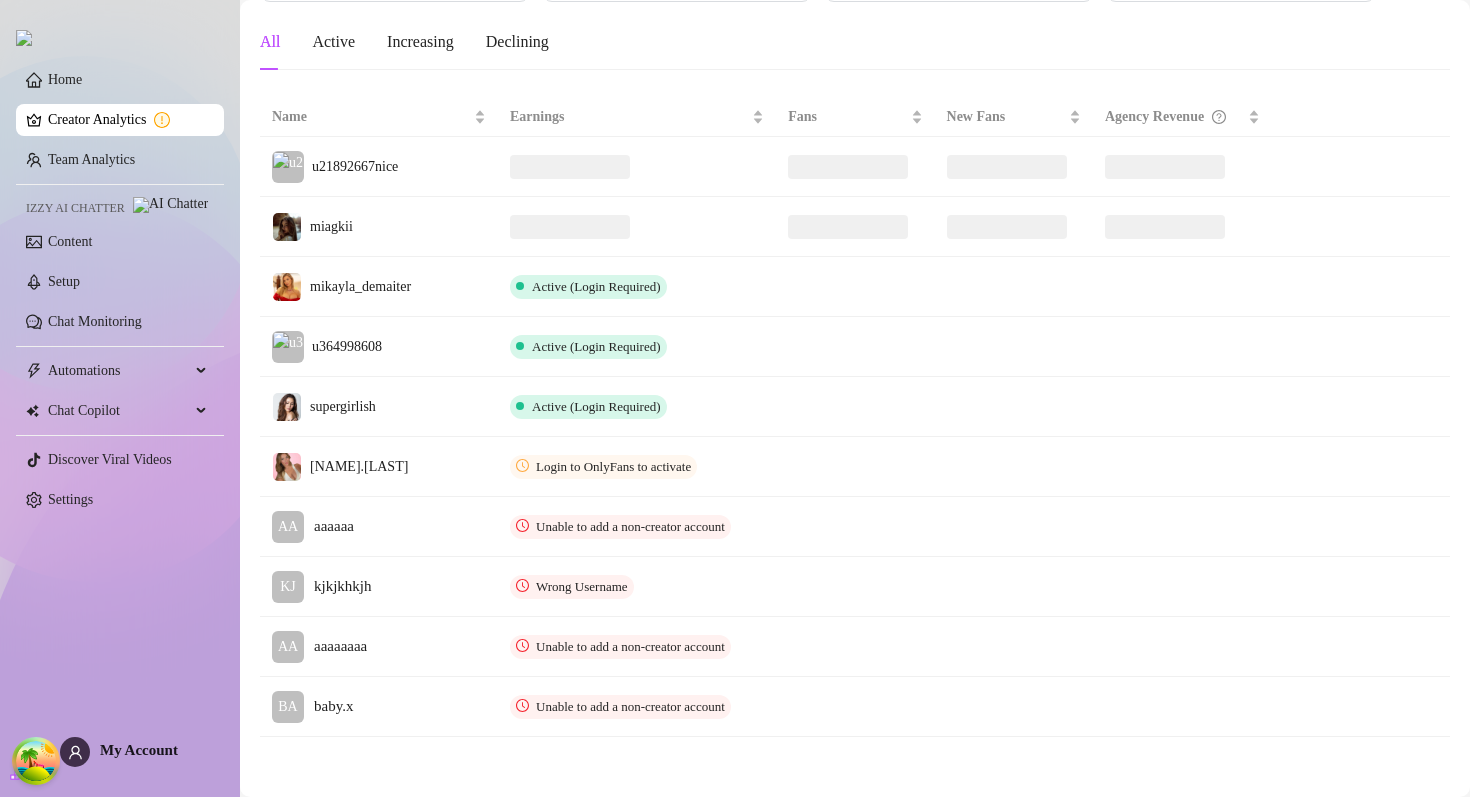 scroll, scrollTop: 0, scrollLeft: 0, axis: both 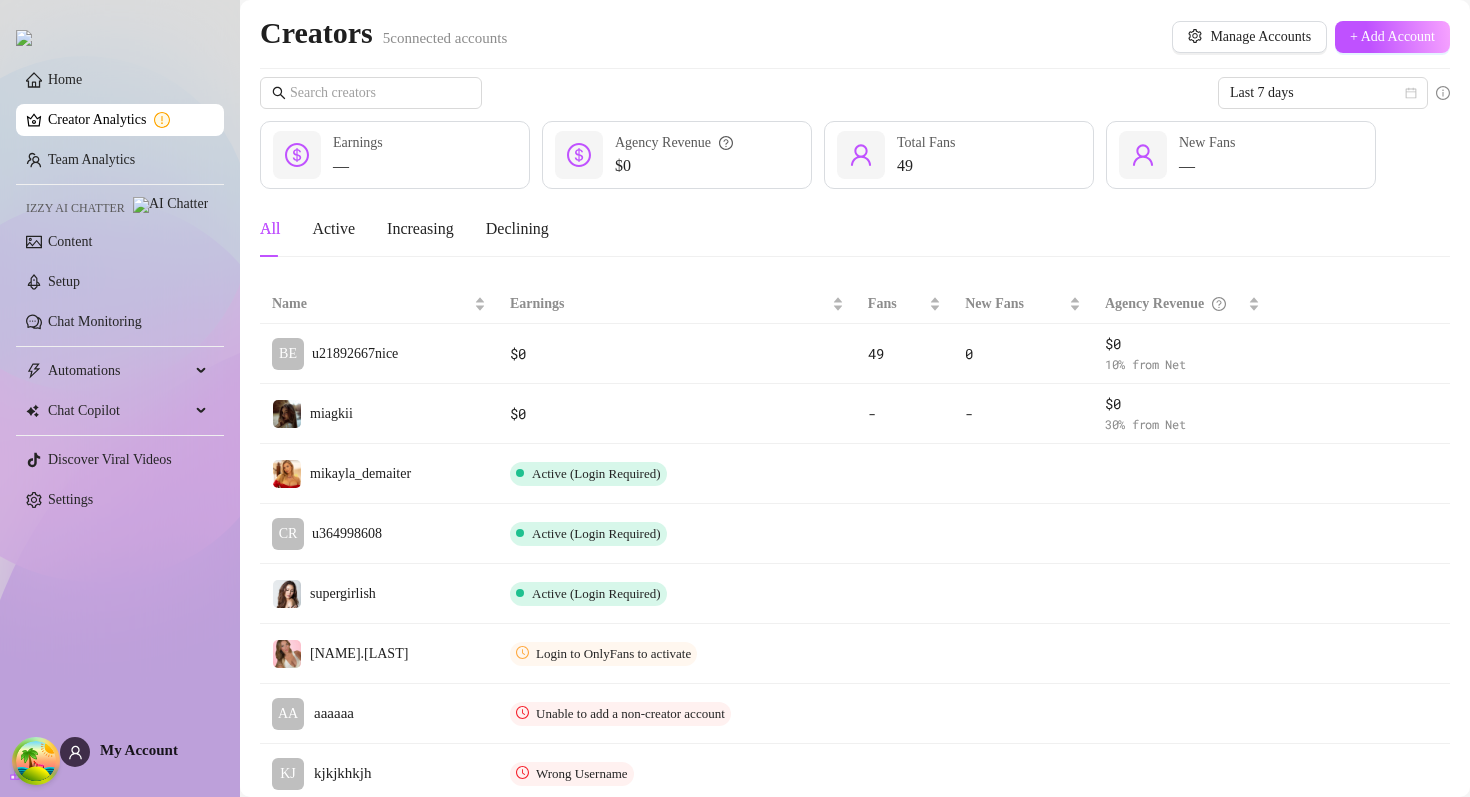 click on "All Active Increasing Declining" at bounding box center (855, 229) 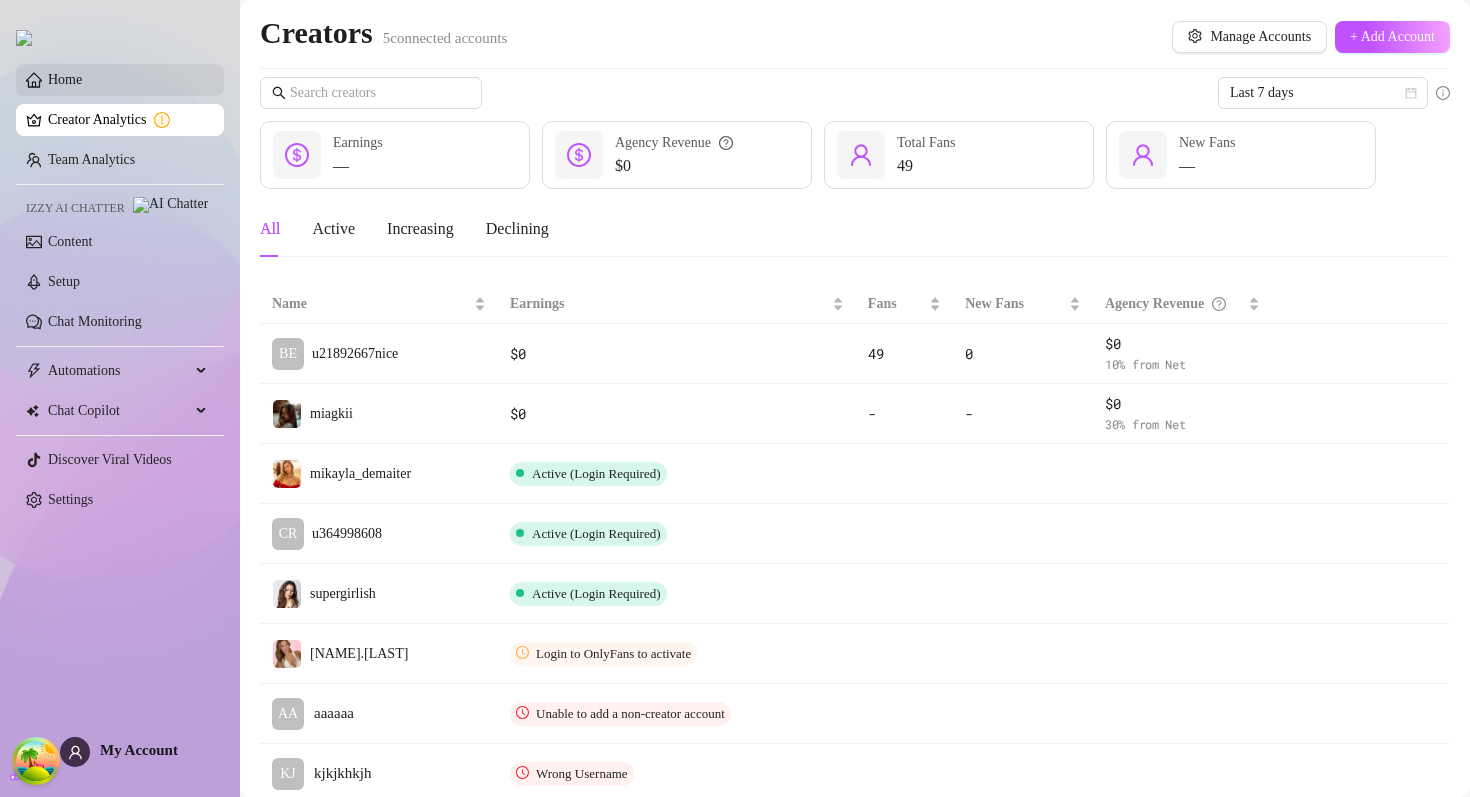 click on "Home" at bounding box center [65, 79] 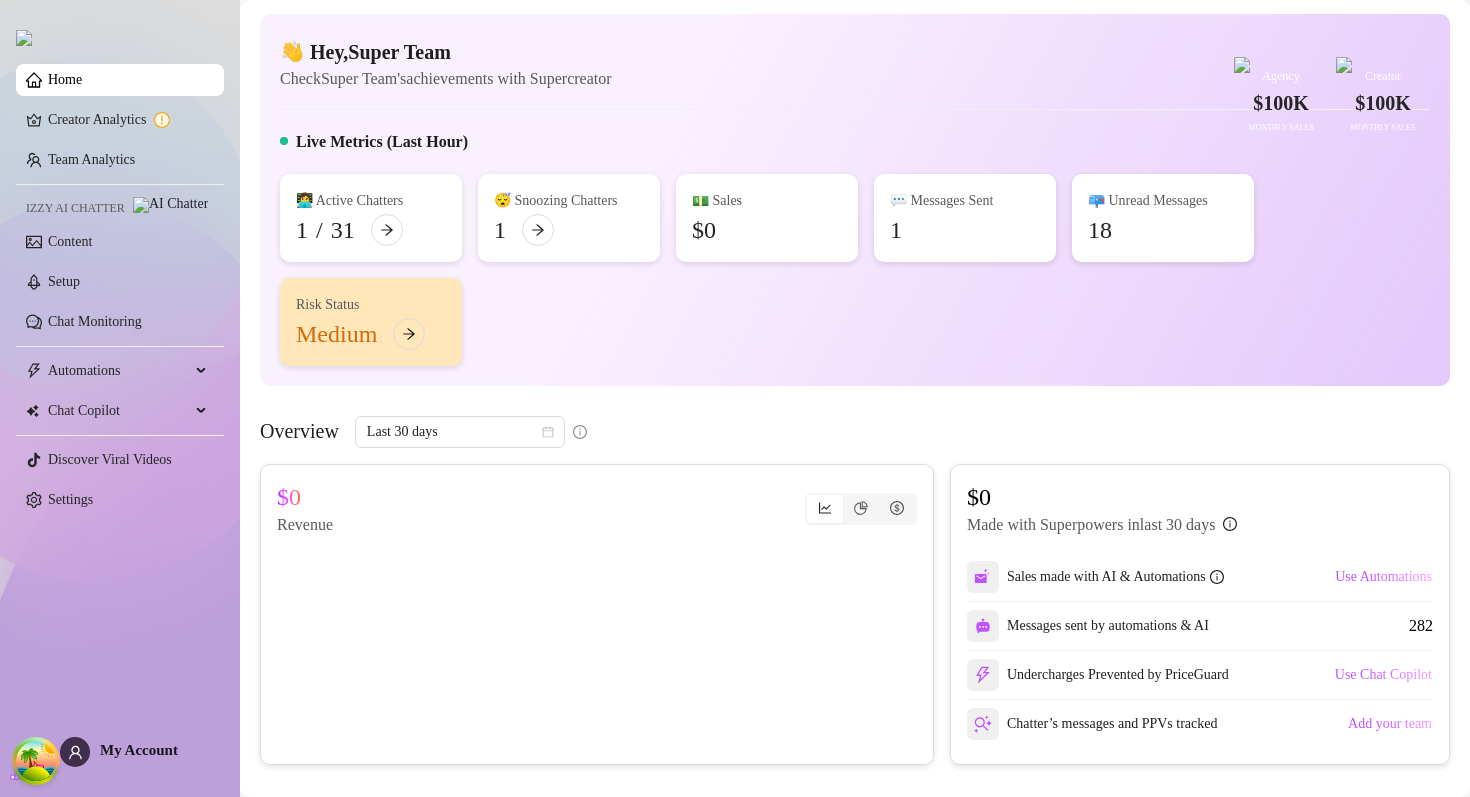 click on "👋 Hey,  Super Team Check  Super Team's  achievements with Supercreator $100K Agency Monthly Sales $100K Creator Monthly Sales" at bounding box center (855, 64) 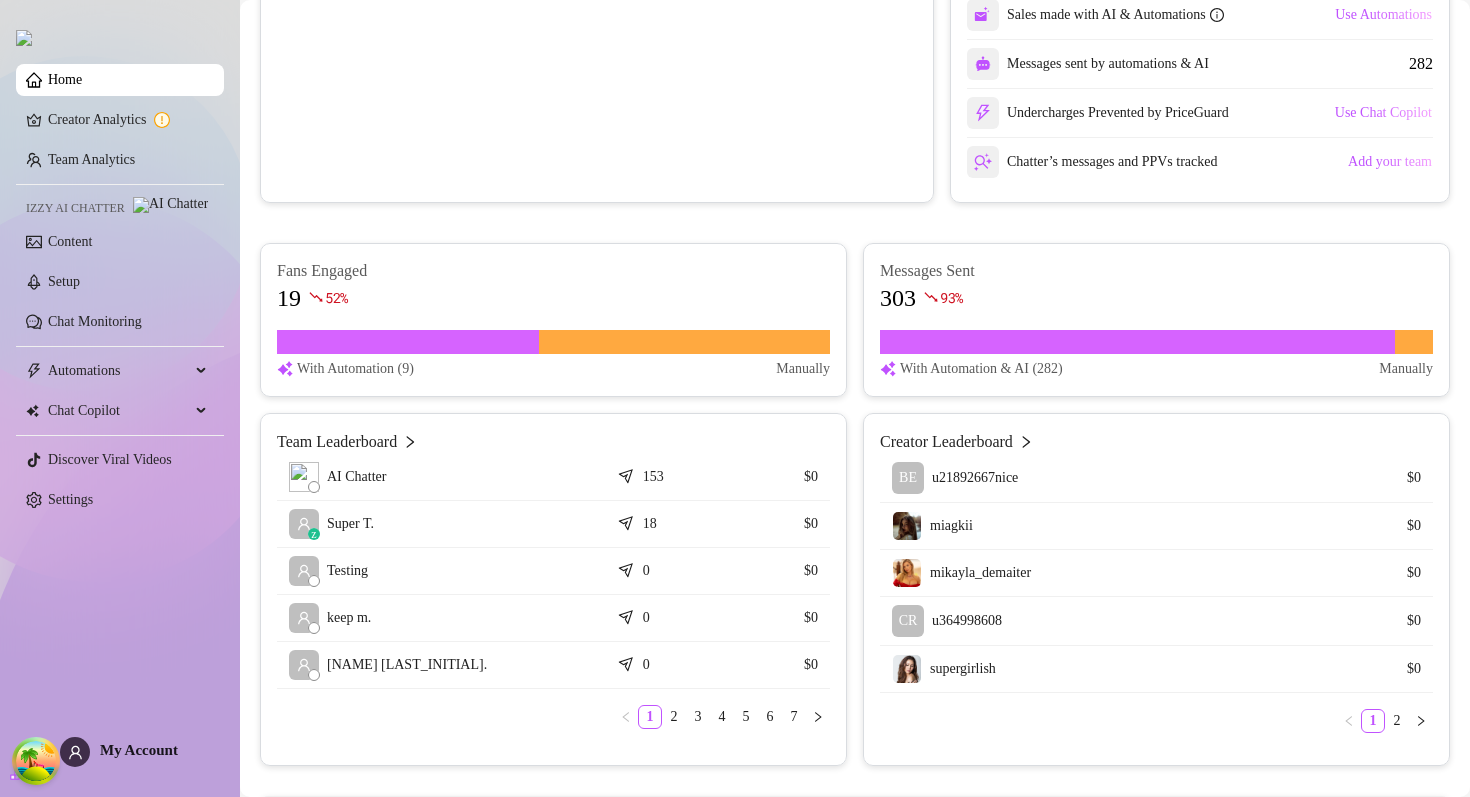 scroll, scrollTop: 0, scrollLeft: 0, axis: both 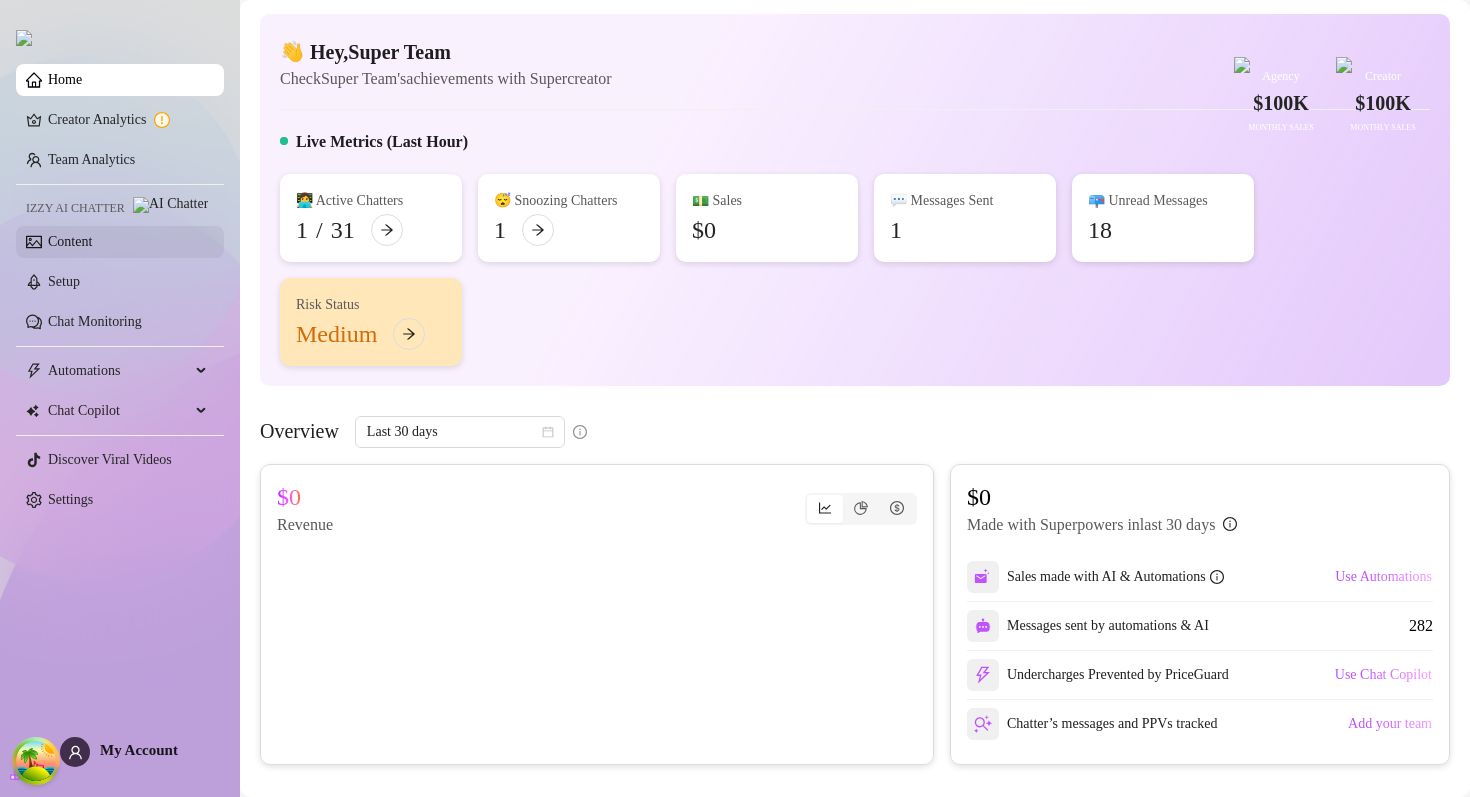 click on "Content" at bounding box center (70, 241) 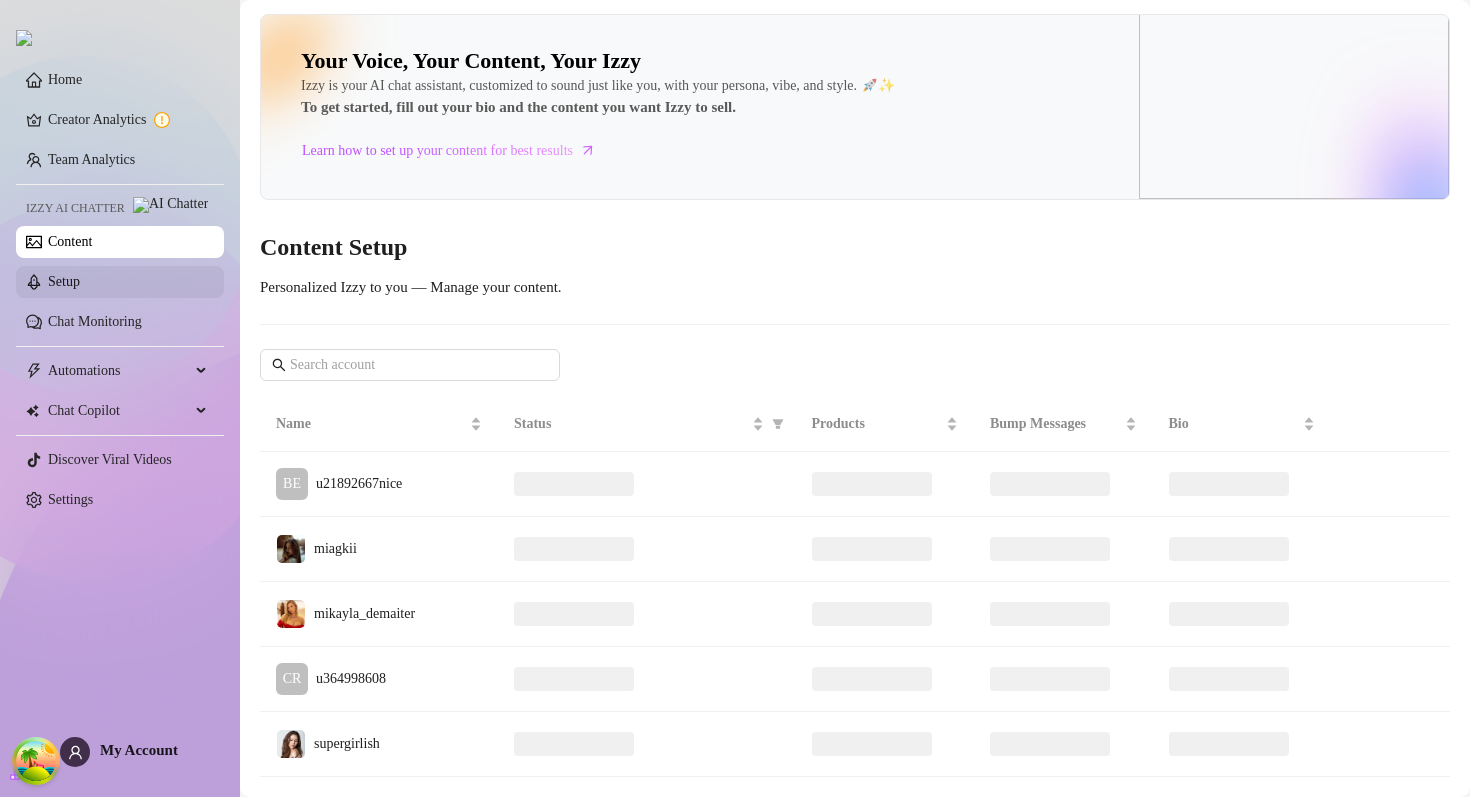 click on "Setup" at bounding box center [64, 281] 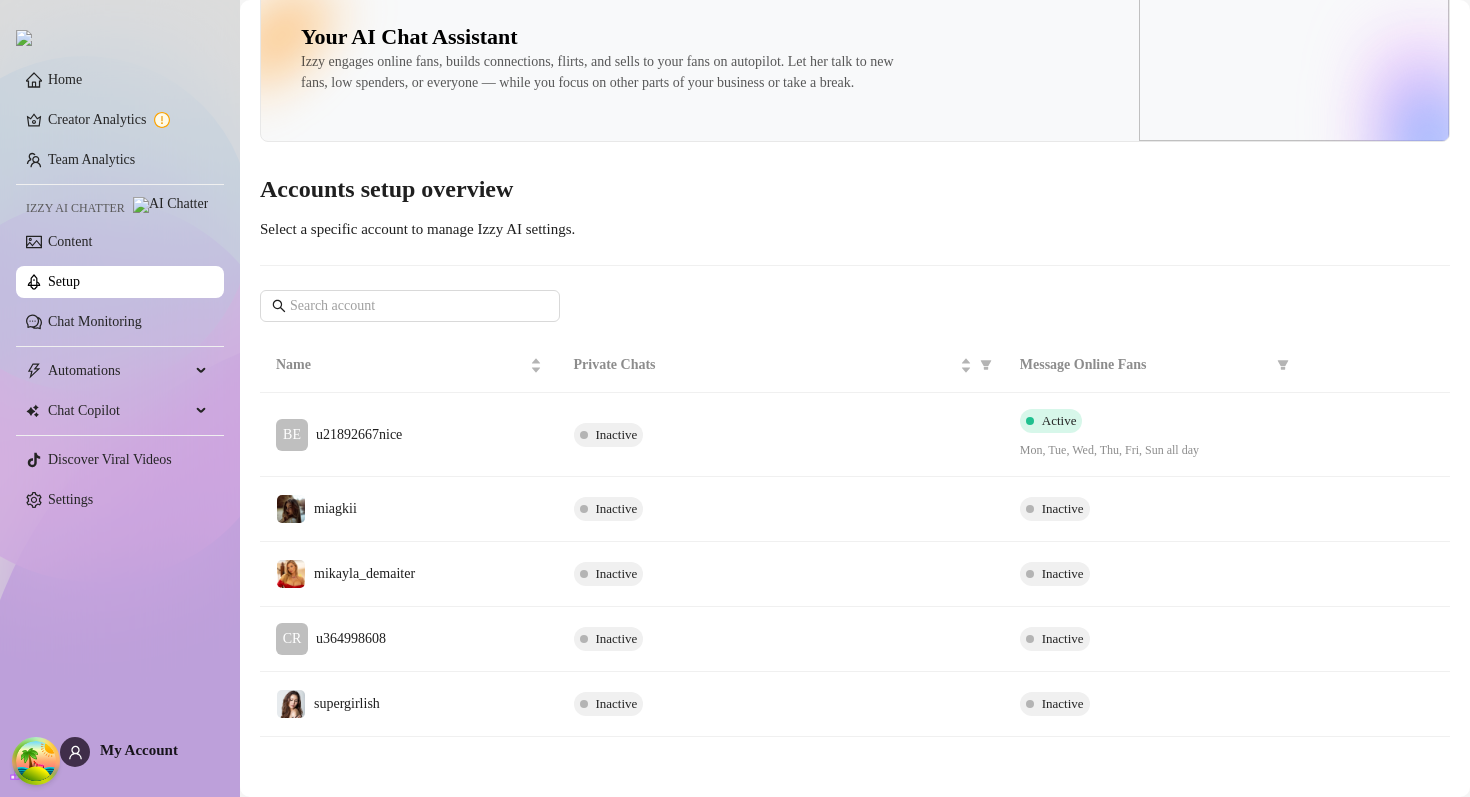 scroll, scrollTop: 0, scrollLeft: 0, axis: both 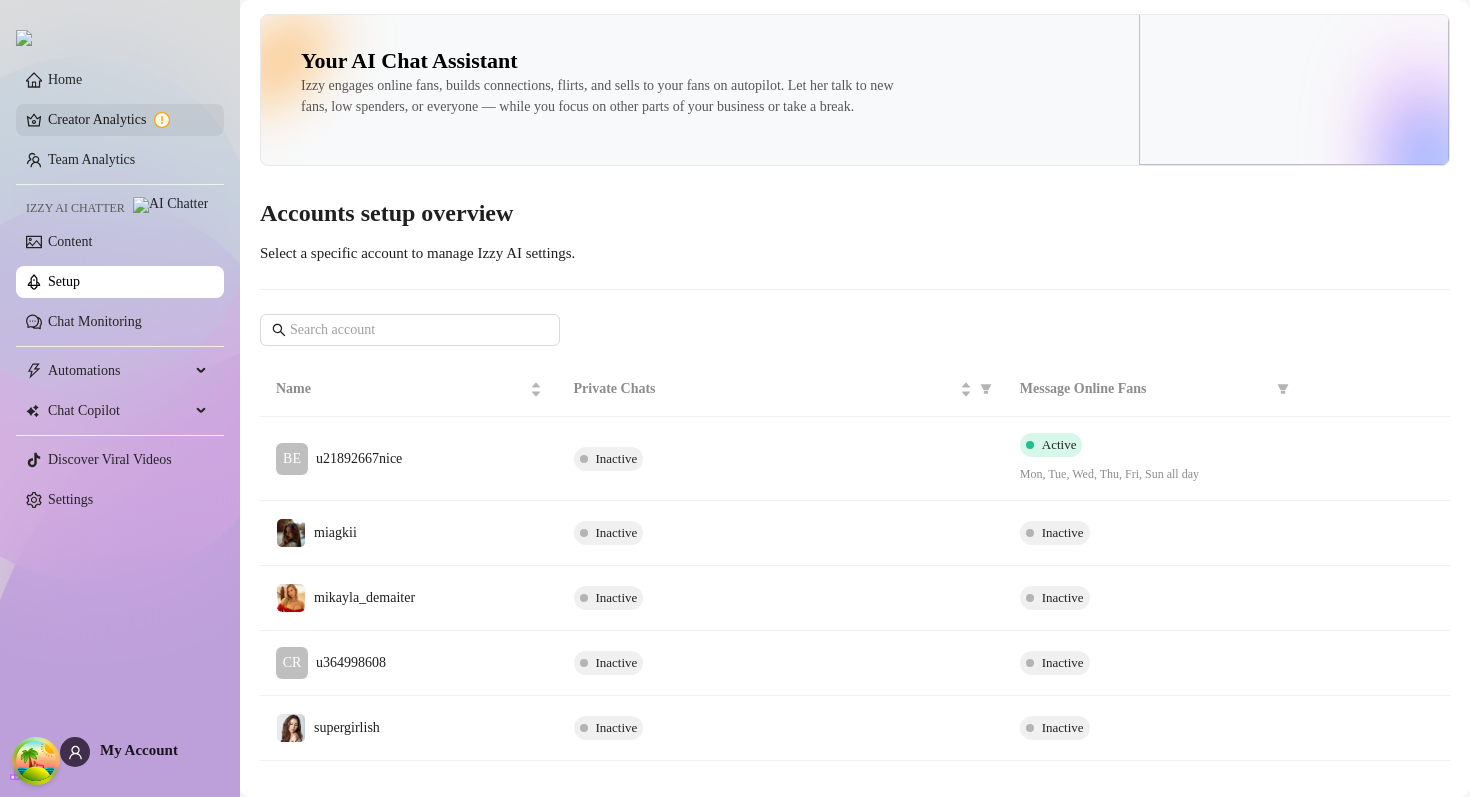 click on "Creator Analytics" at bounding box center [128, 120] 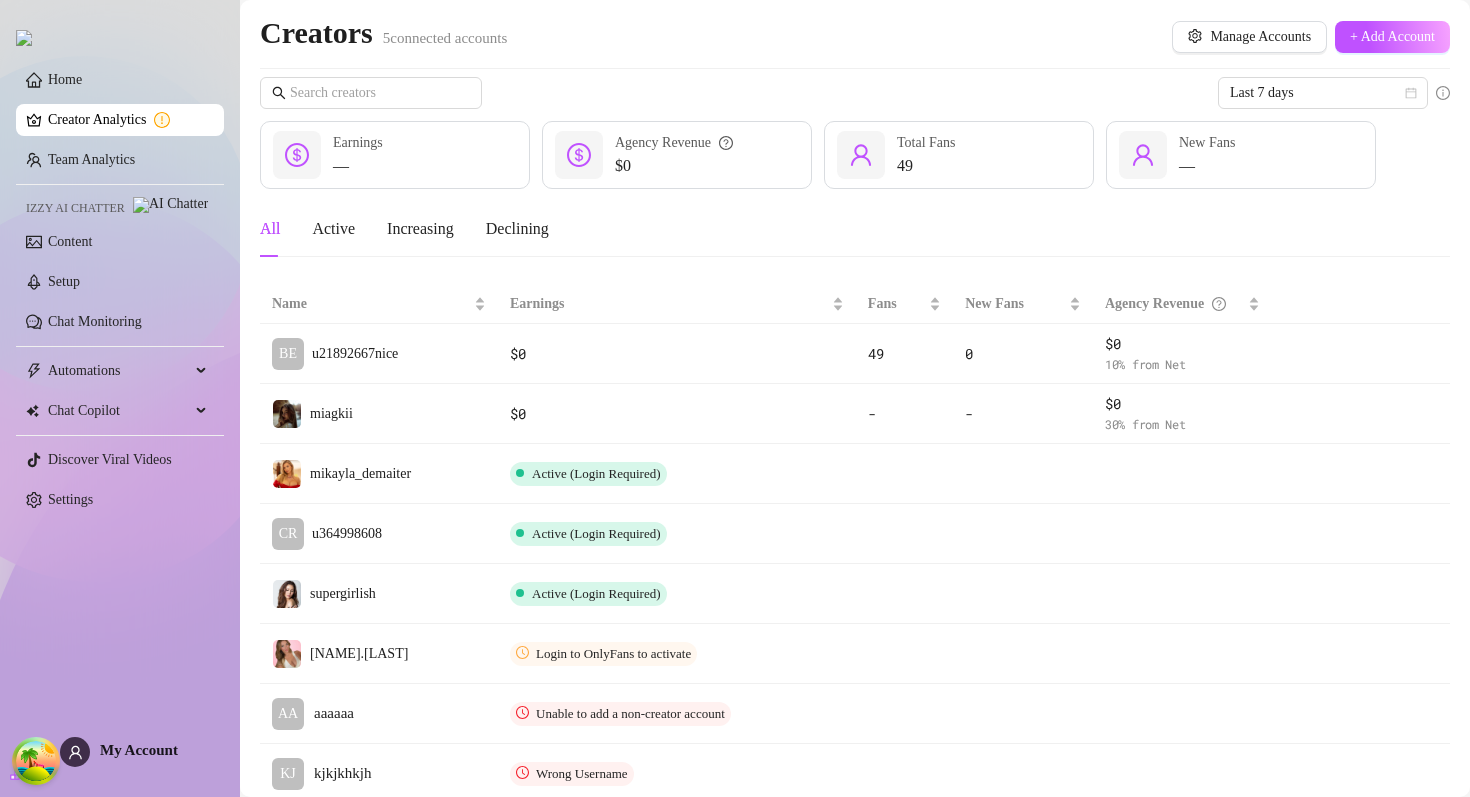 click on "All Active Increasing Declining" at bounding box center [855, 229] 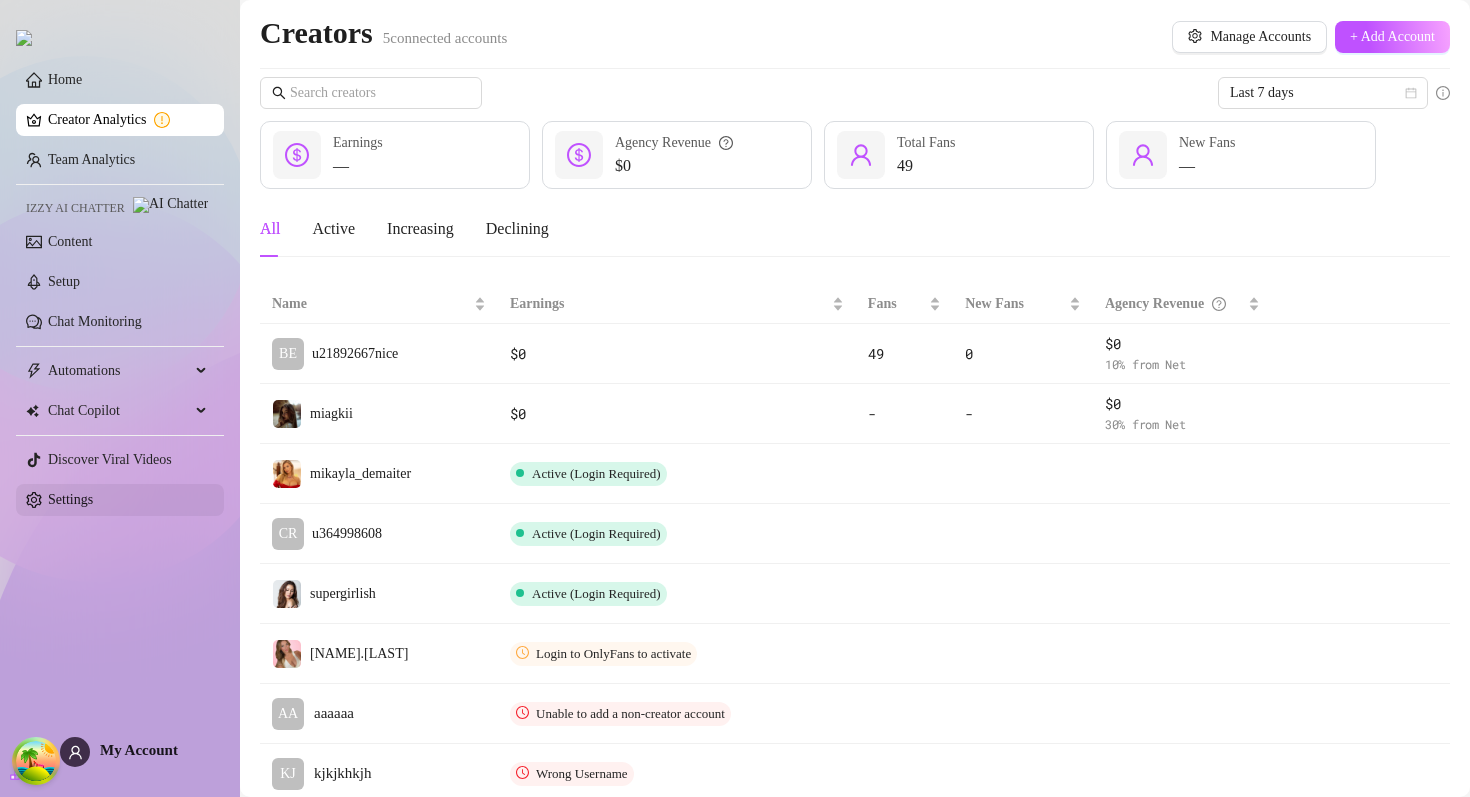 click on "Settings" at bounding box center [70, 499] 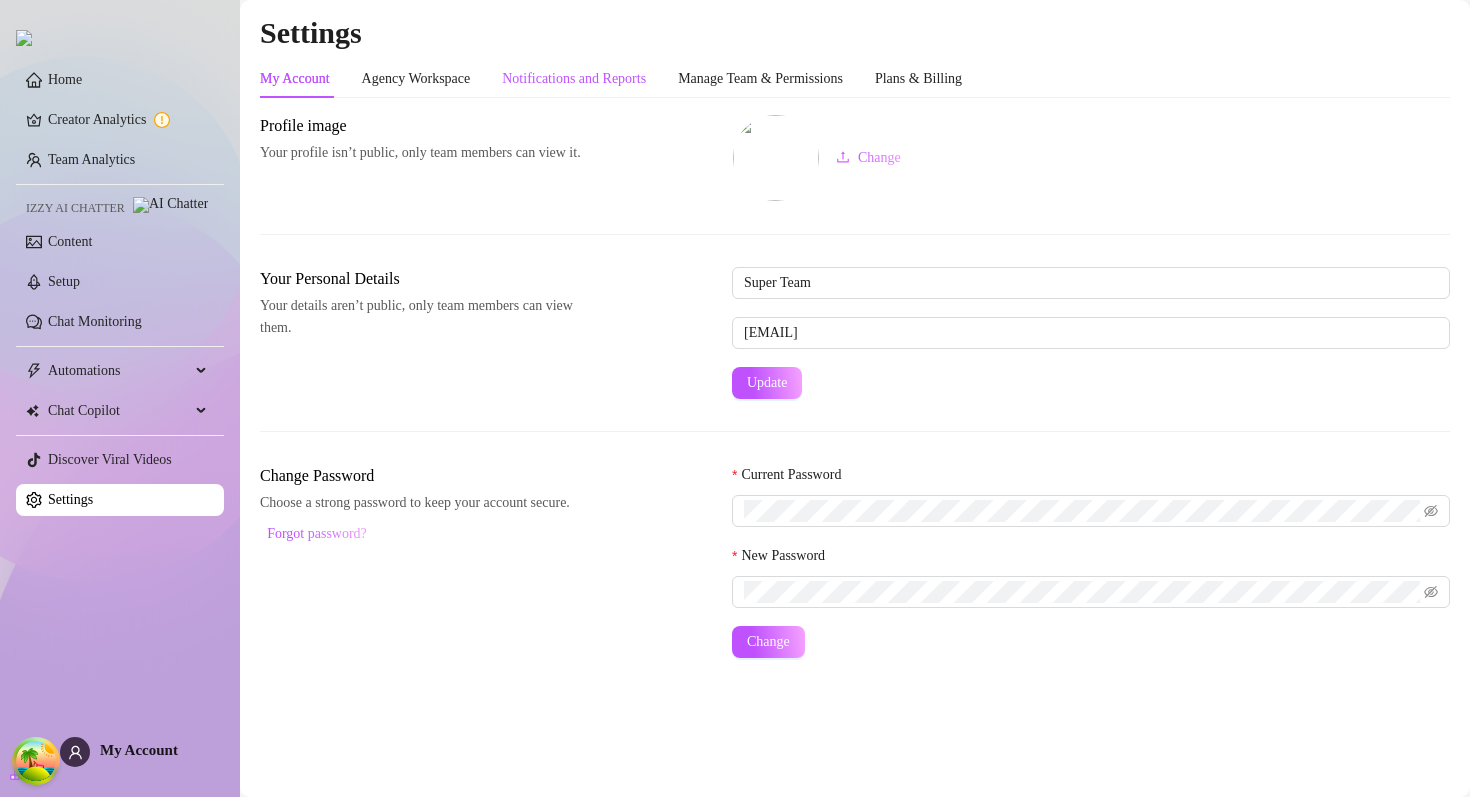 click on "Notifications and Reports" at bounding box center [574, 79] 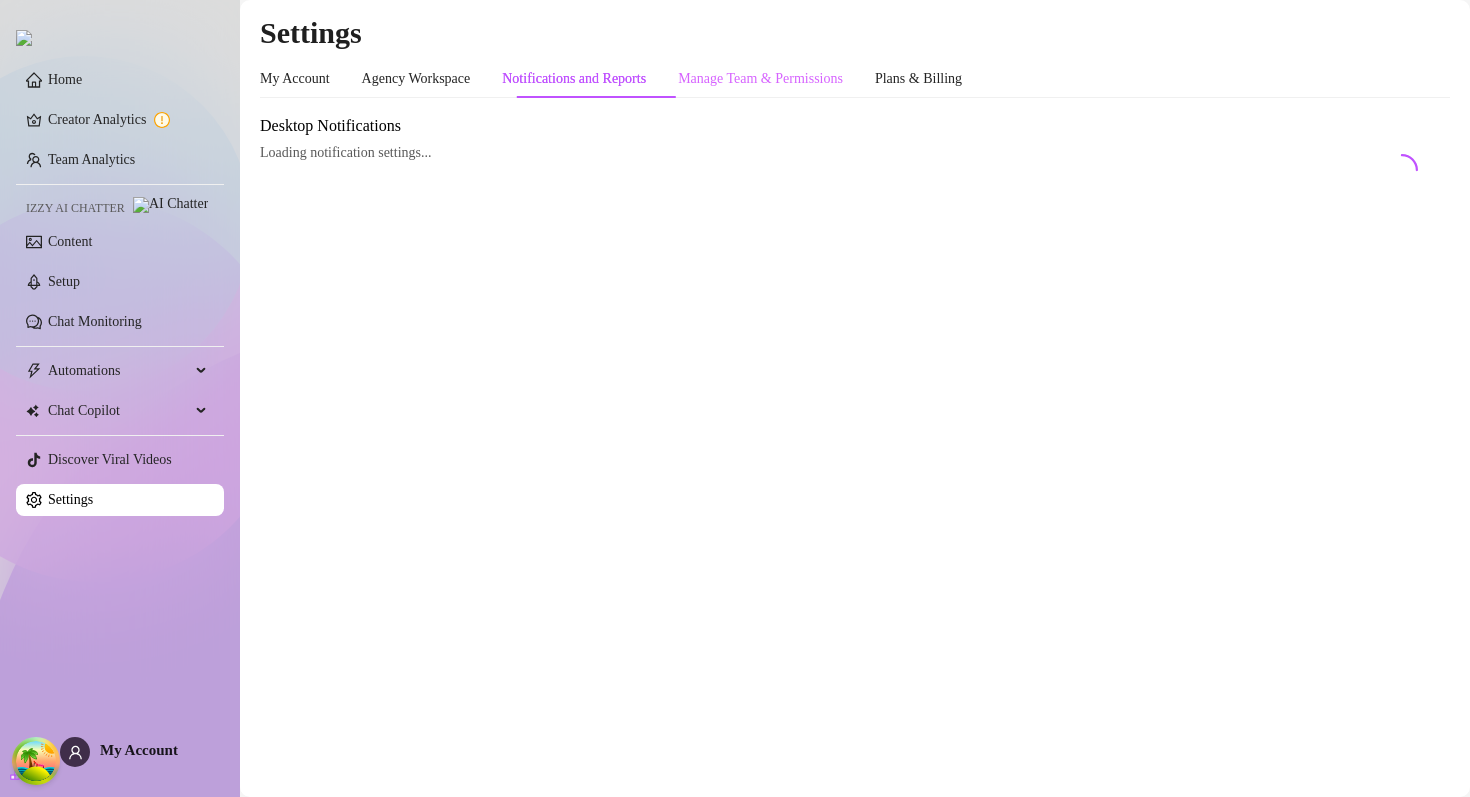 click on "Manage Team & Permissions" at bounding box center [760, 79] 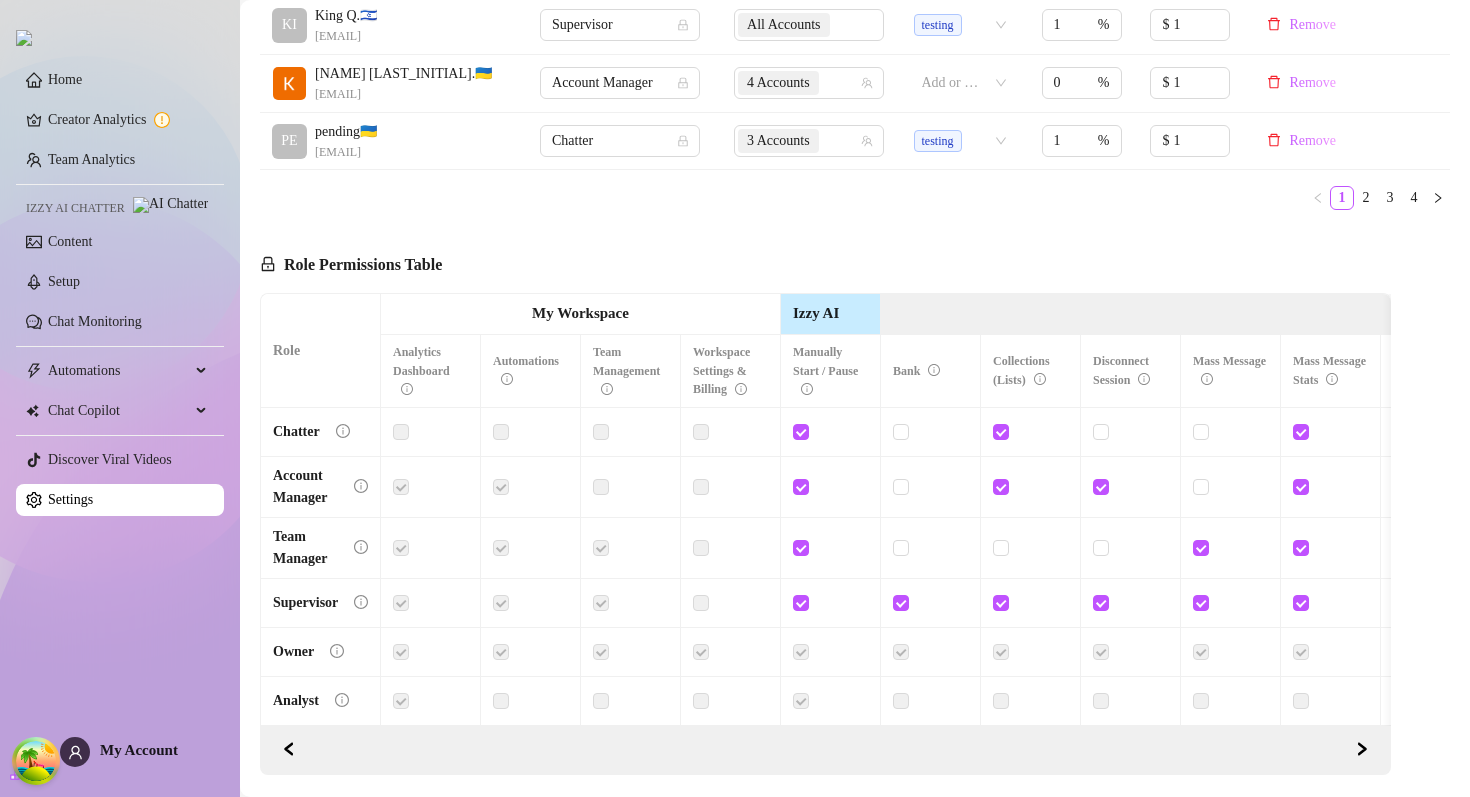 scroll, scrollTop: 998, scrollLeft: 0, axis: vertical 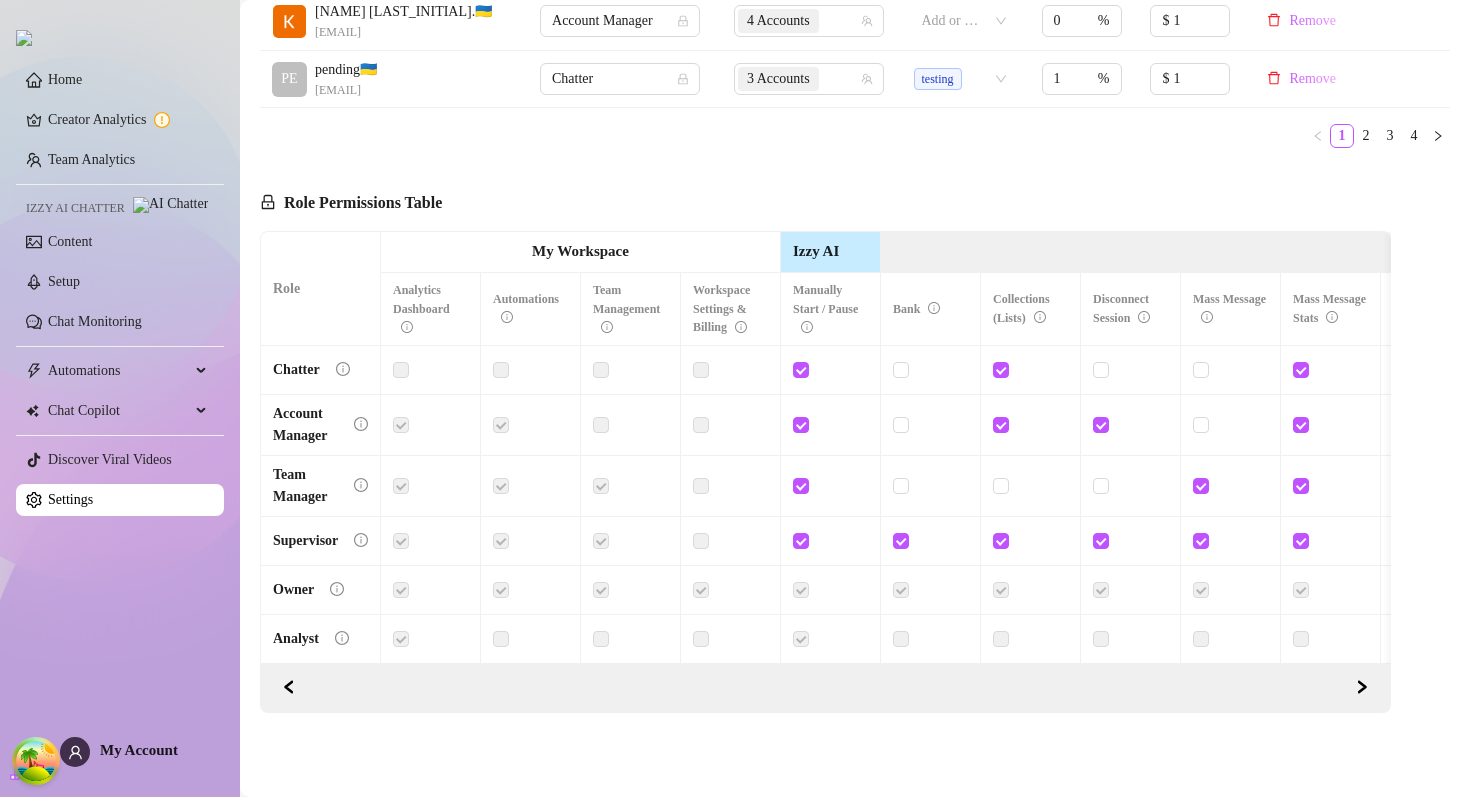 click on "Role Permissions Table Role My Workspace Izzy AI OnlyFans Side Menu OnlyFans Chat Page OnlyFans Account Settings OnlyFans Statements Page Analytics Dashboard Automations Team Management Workspace Settings & Billing Manually Start / Pause Bank Collections (Lists) Disconnect Session Mass Message Mass Message Stats My Profile Notifications Your Cards Posts Promotions Queue Referrals Release Forms Statistics Story & Highlights Streaming Vault Chats Chat - Add New Media Account Fans and following General (Display) Messaging Notifications Privacy and safety Profile Social Media Story Streaming Subscription price and bundles Tracking Links Statements (Earnings) Chargebacks Earnings Statistics Payout Requests Referrals                                                                                     Chatter Account Manager Team Manager Supervisor Owner Analyst" at bounding box center (825, 438) 